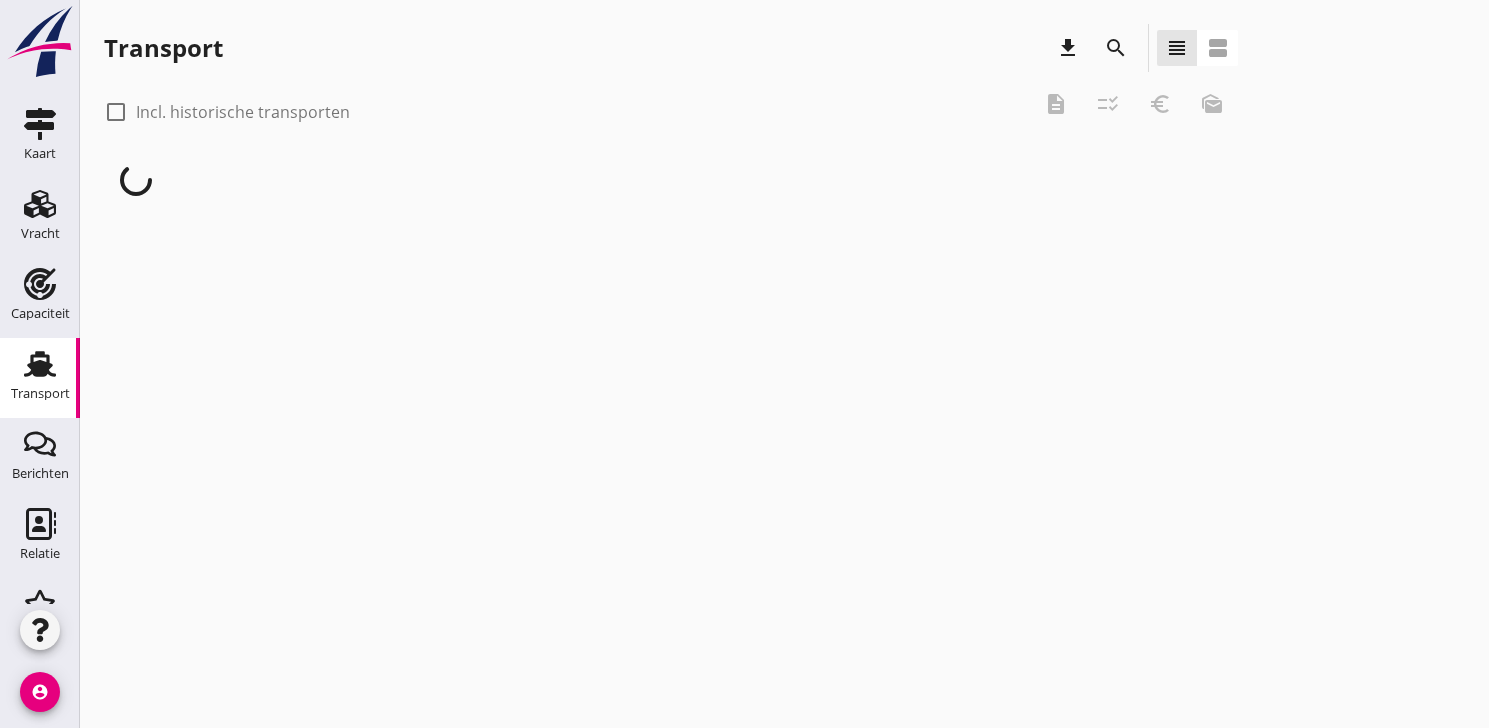 scroll, scrollTop: 0, scrollLeft: 0, axis: both 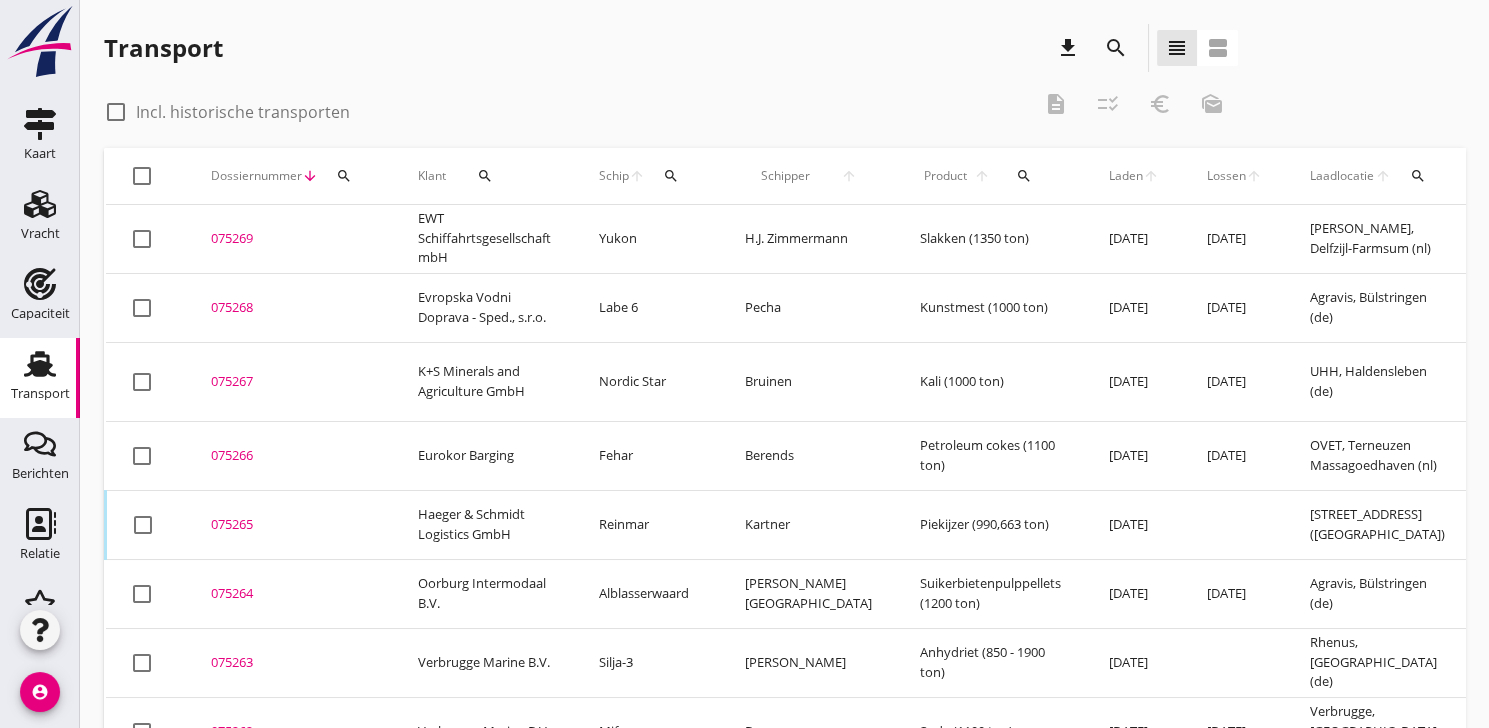 click on "search" at bounding box center (344, 176) 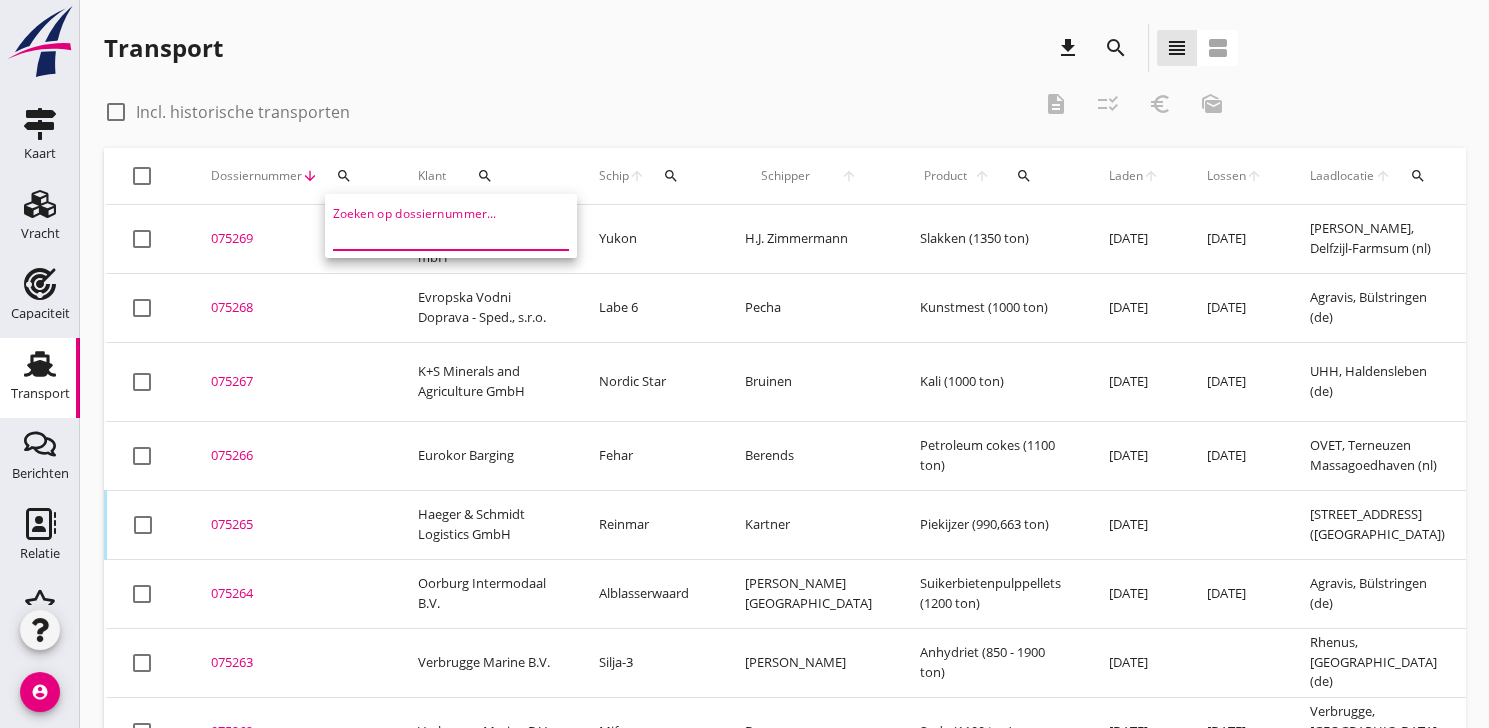 click at bounding box center (437, 234) 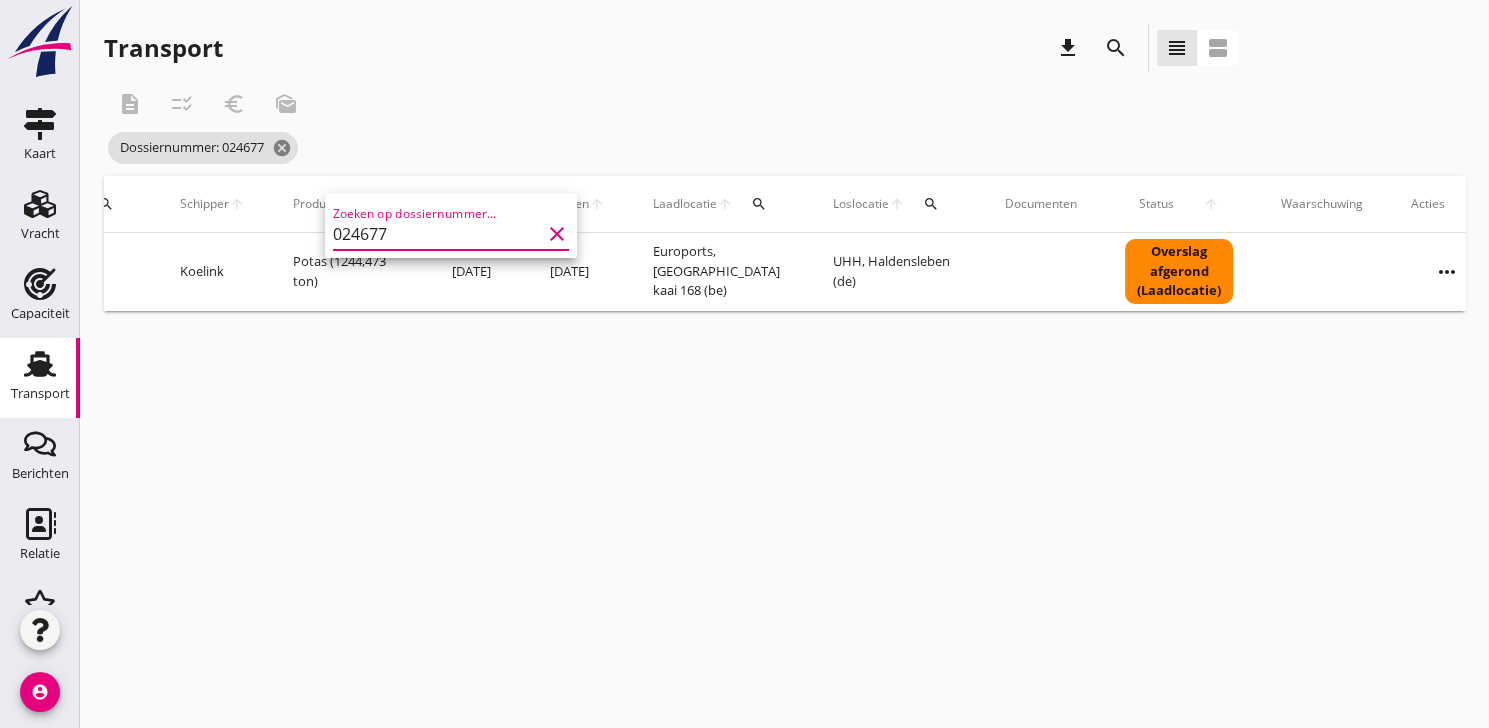 scroll, scrollTop: 0, scrollLeft: 554, axis: horizontal 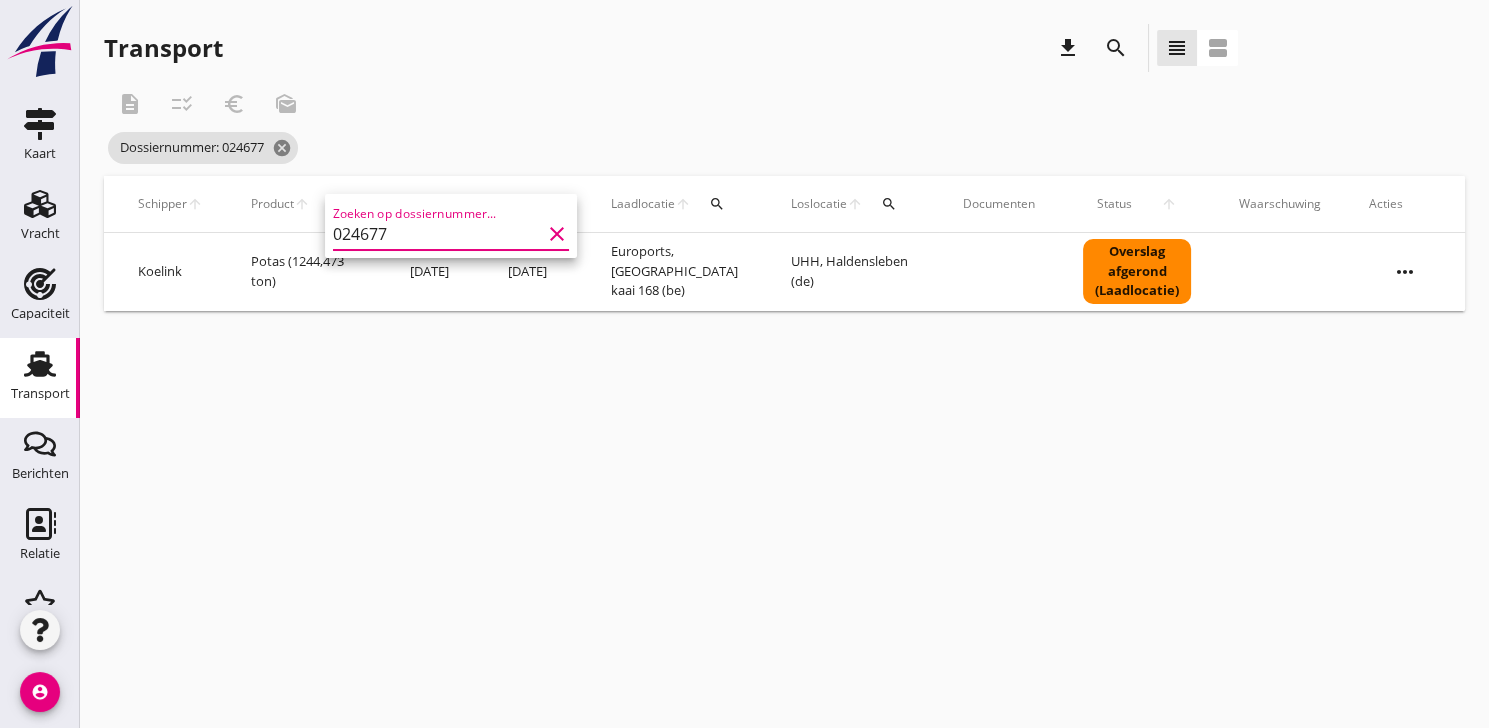 type on "024677" 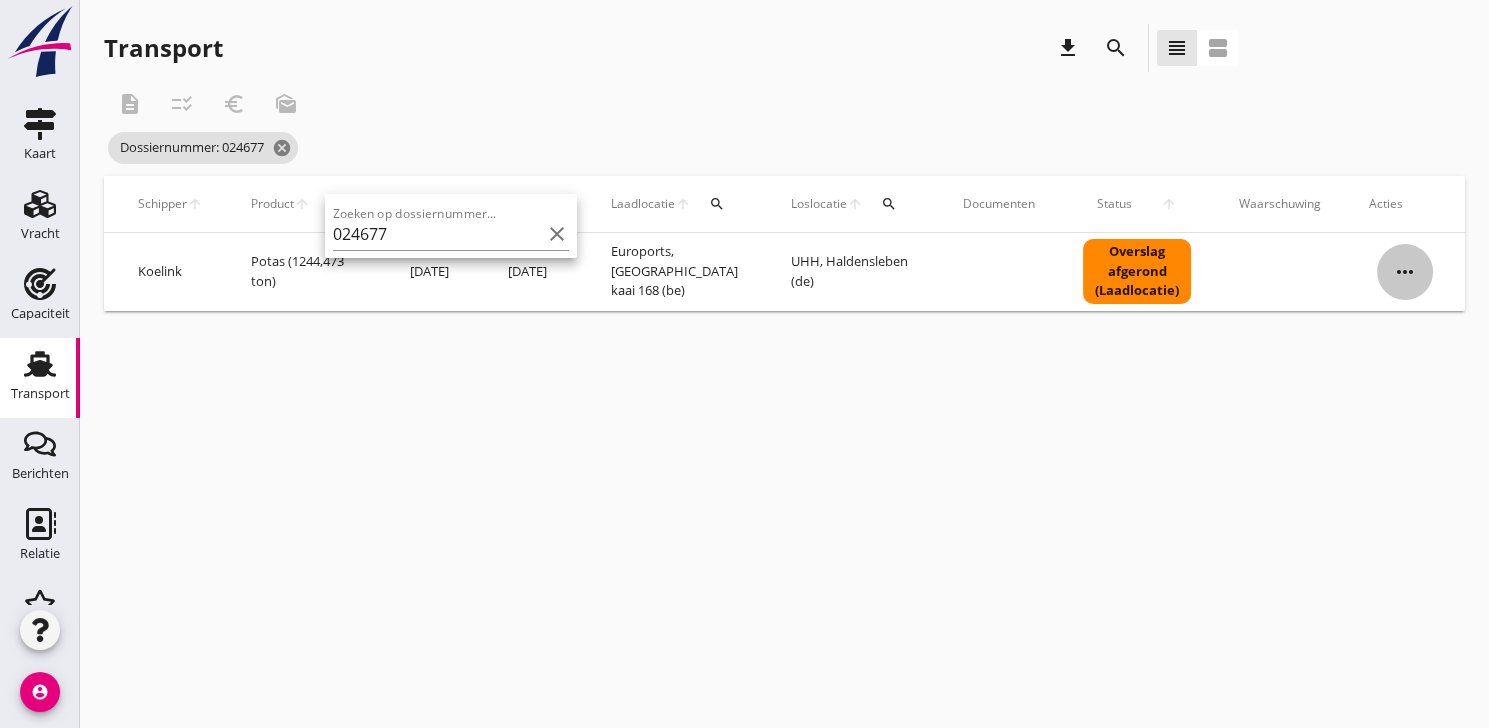 click on "more_horiz" at bounding box center [1405, 272] 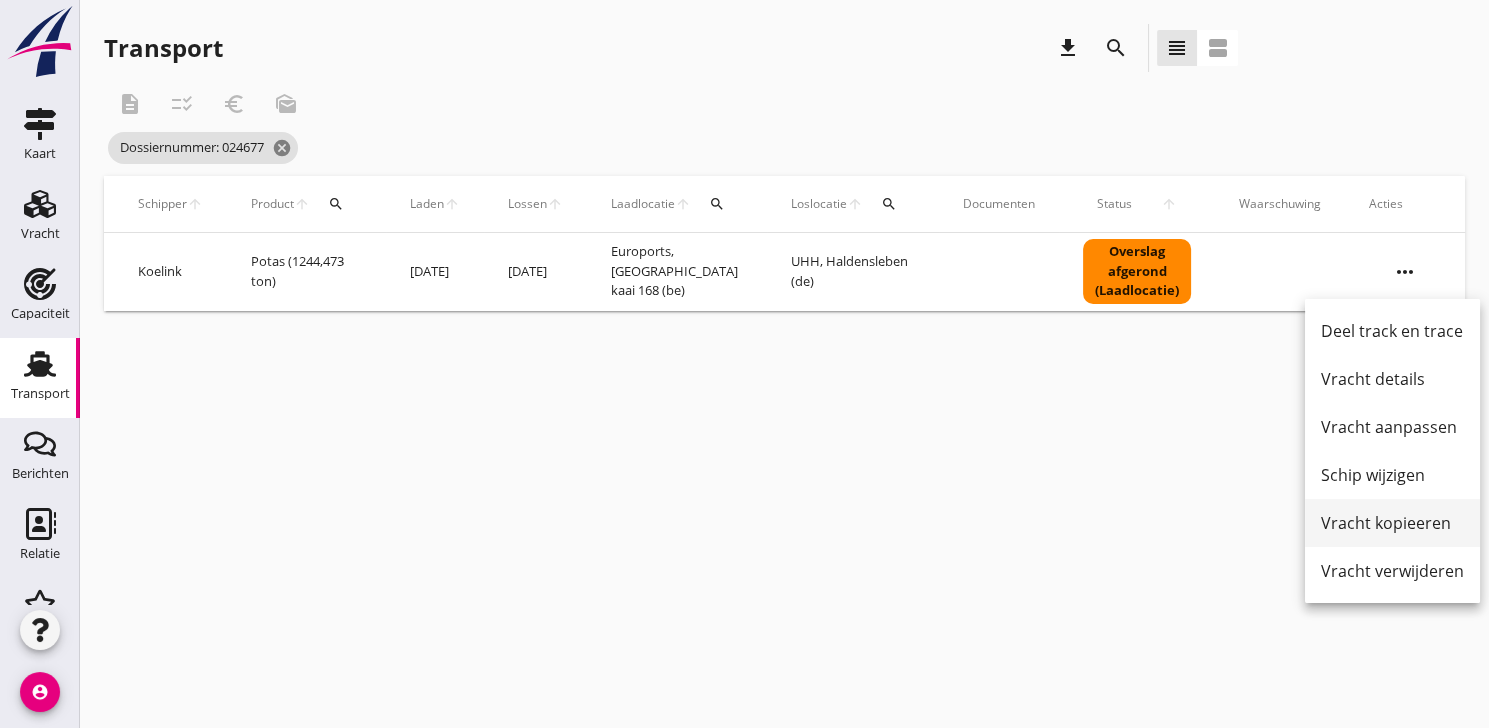 click on "Vracht kopieeren" at bounding box center [1392, 523] 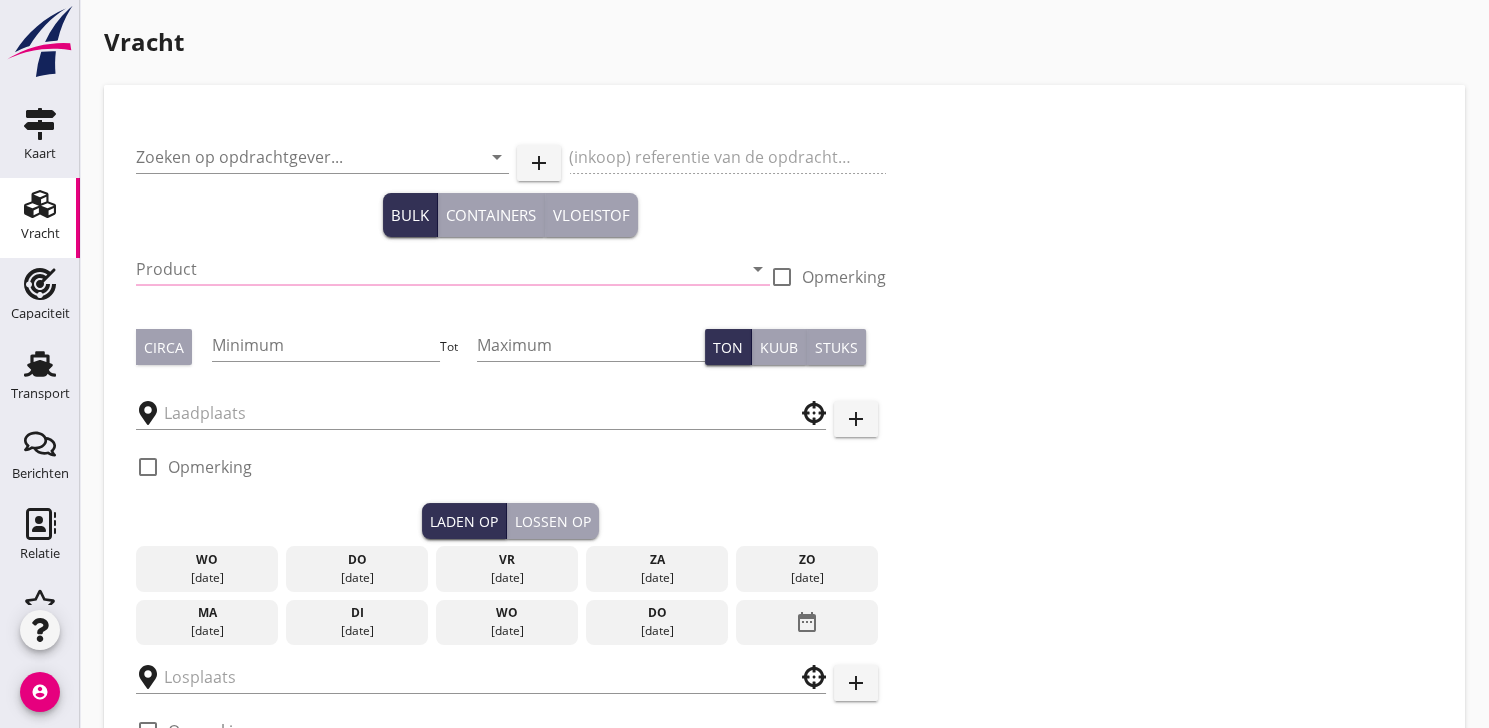 type on "Evropska Vodni Doprava - Sped., s.r.o." 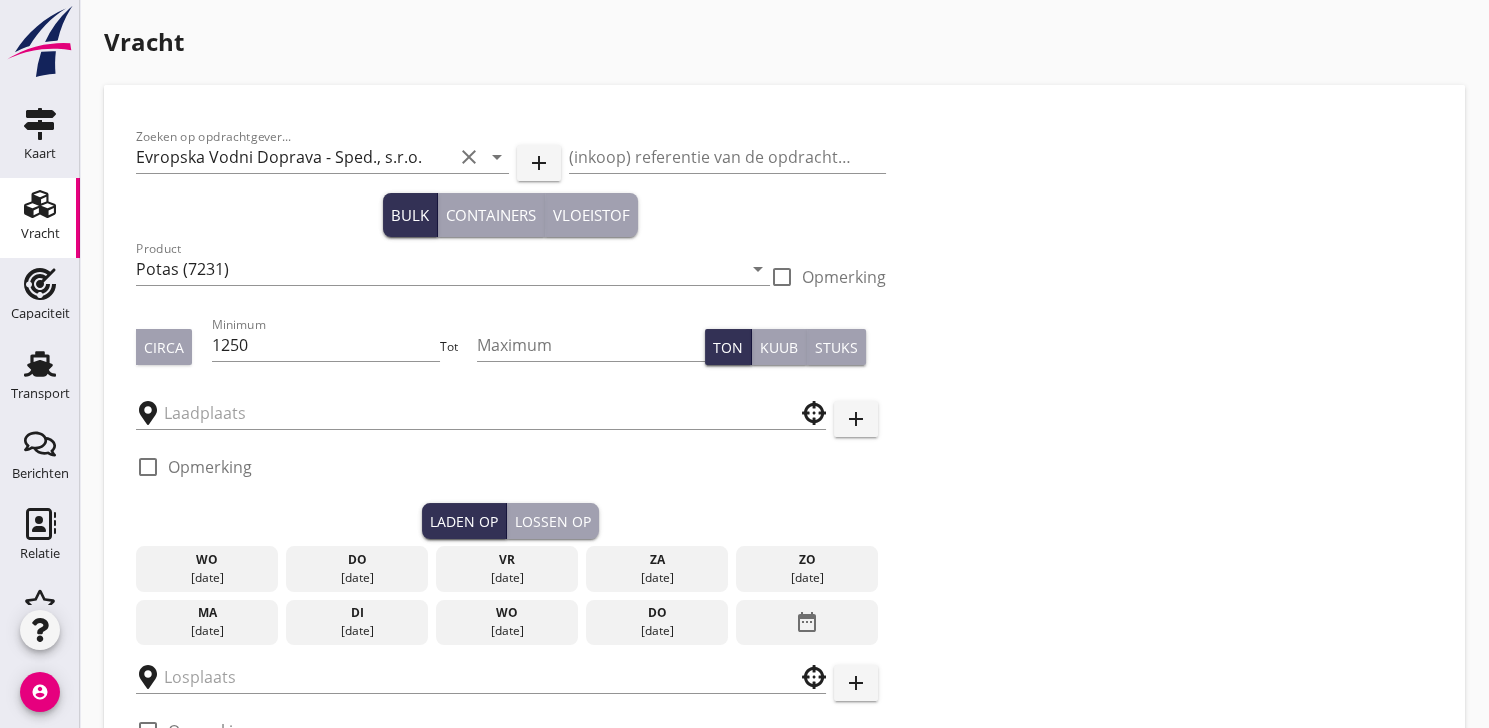 type on "Euroports" 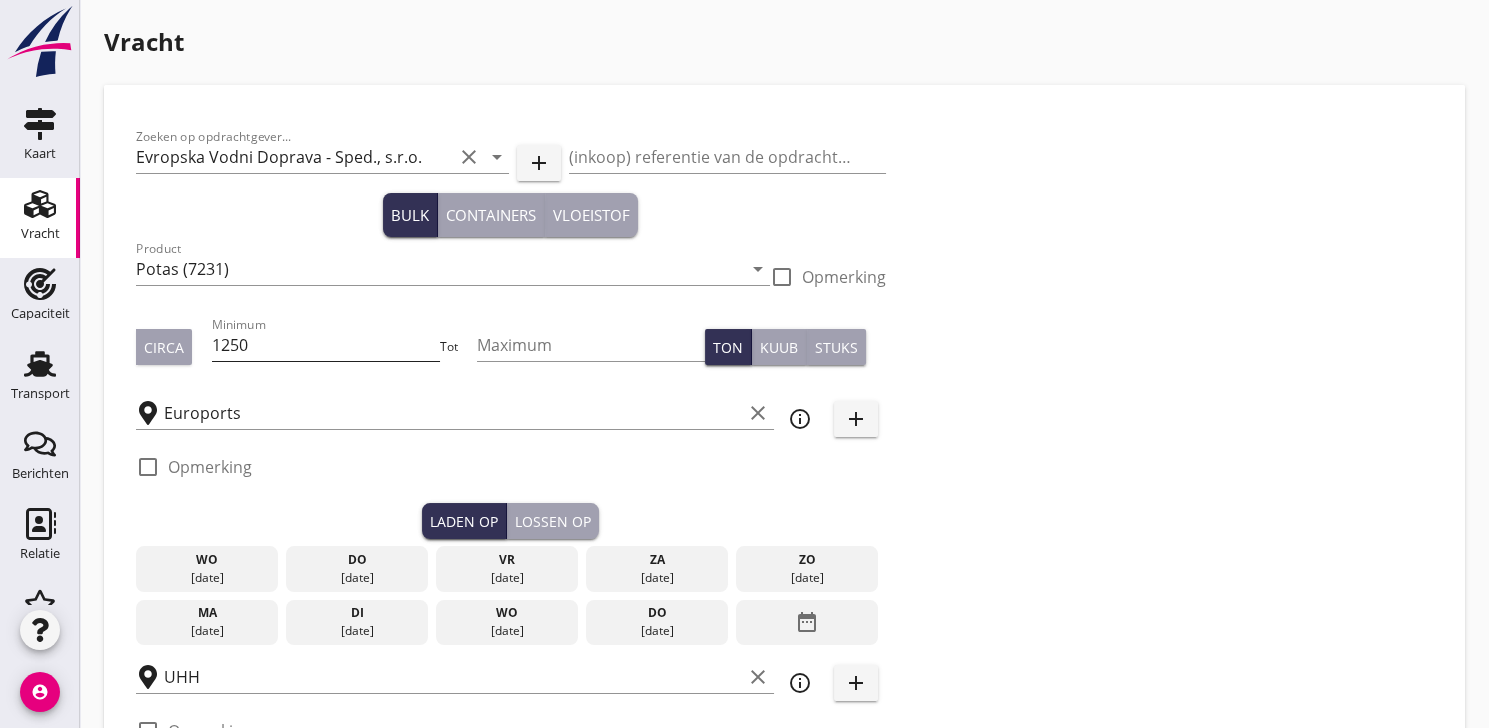 type on "14000" 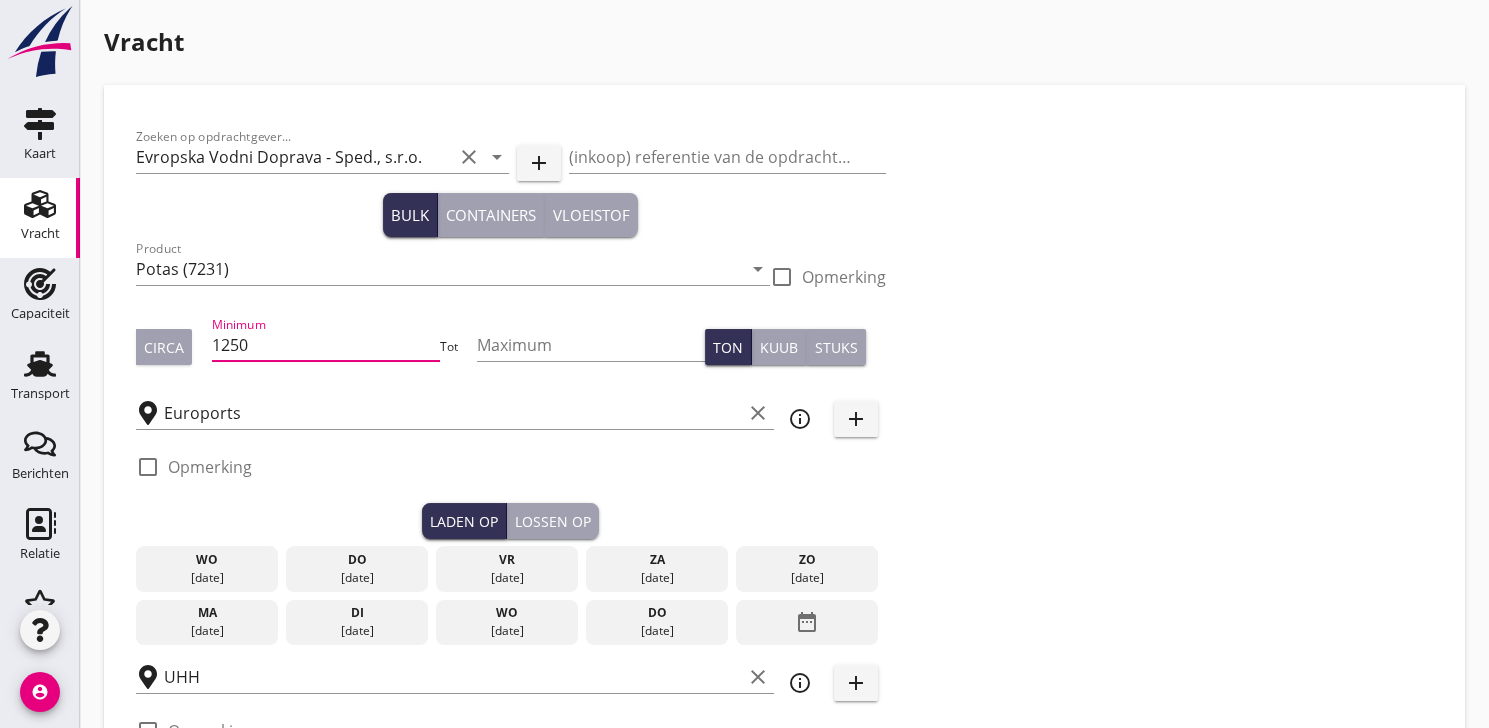 click on "1250" at bounding box center (326, 345) 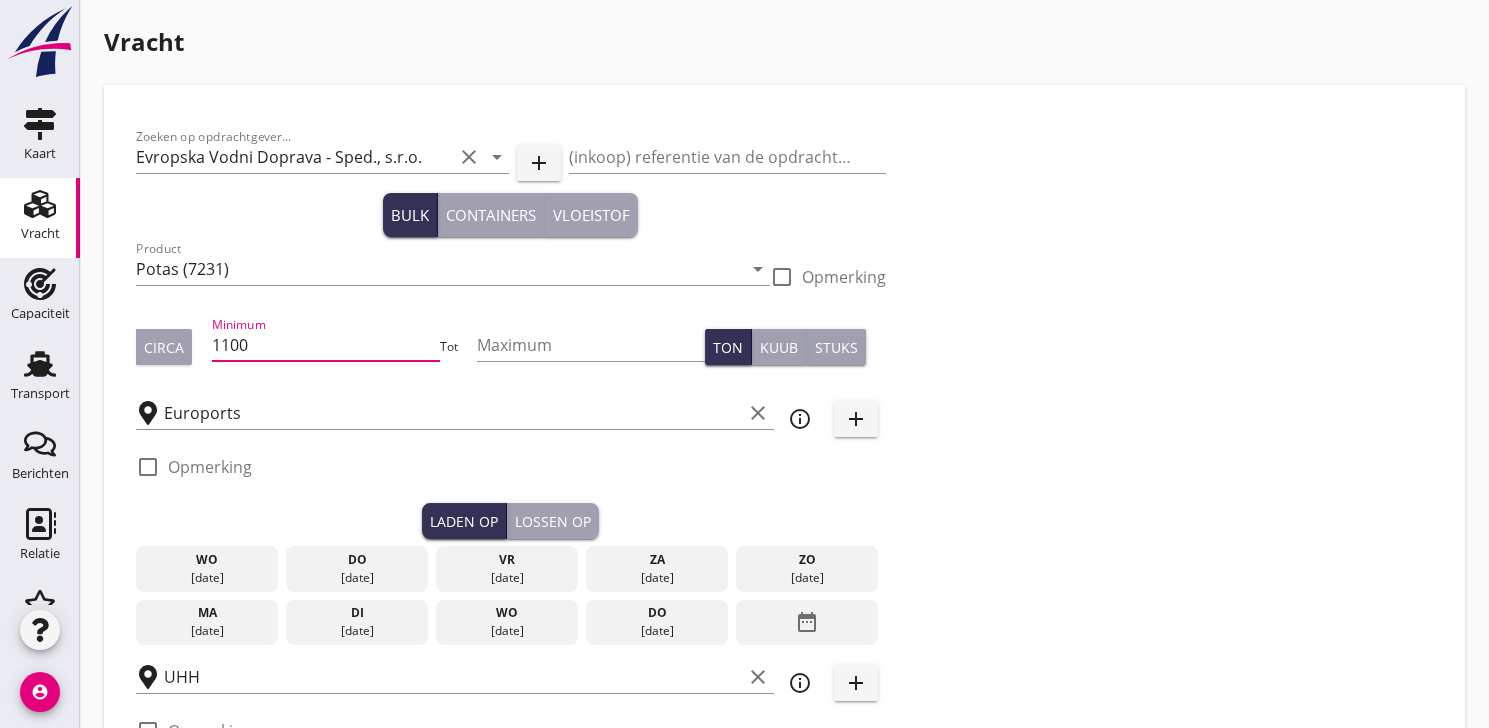 type on "1100" 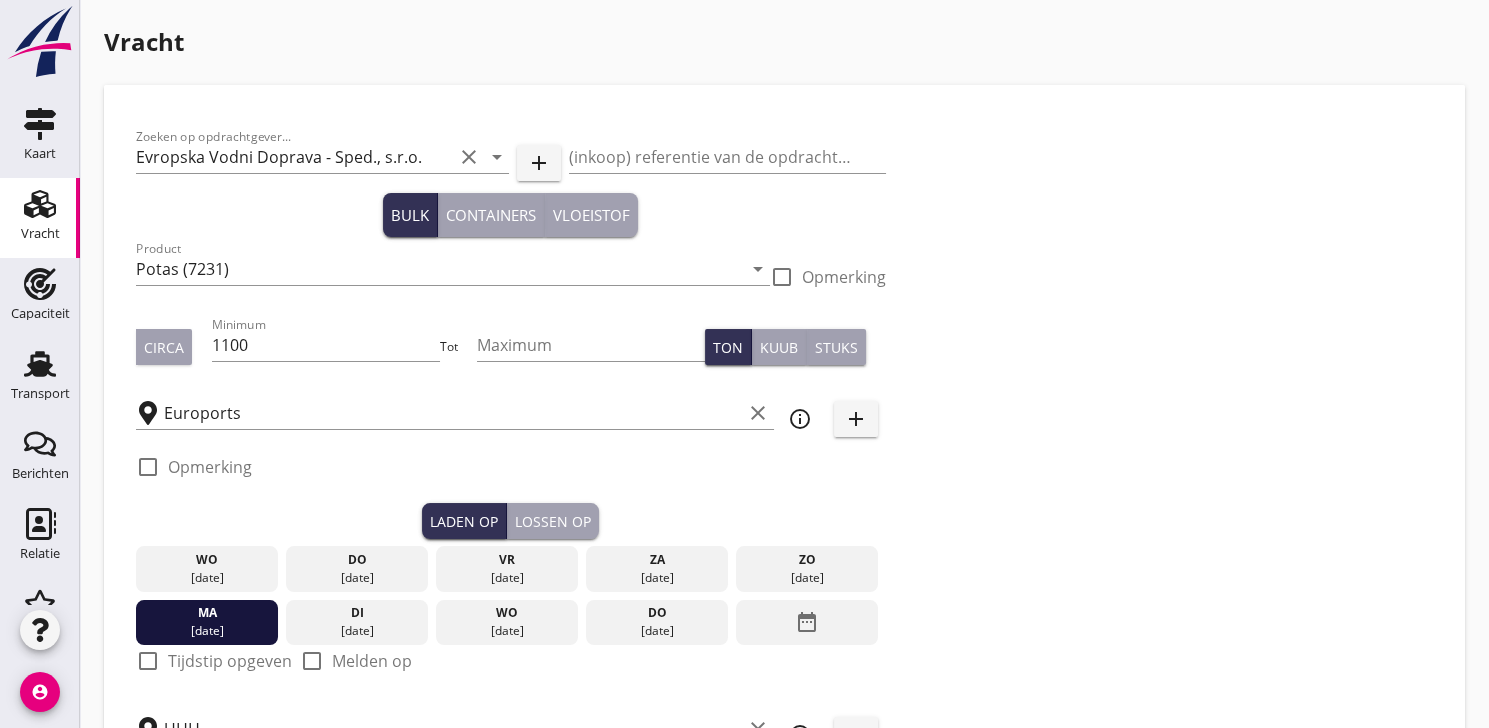 click at bounding box center [148, 661] 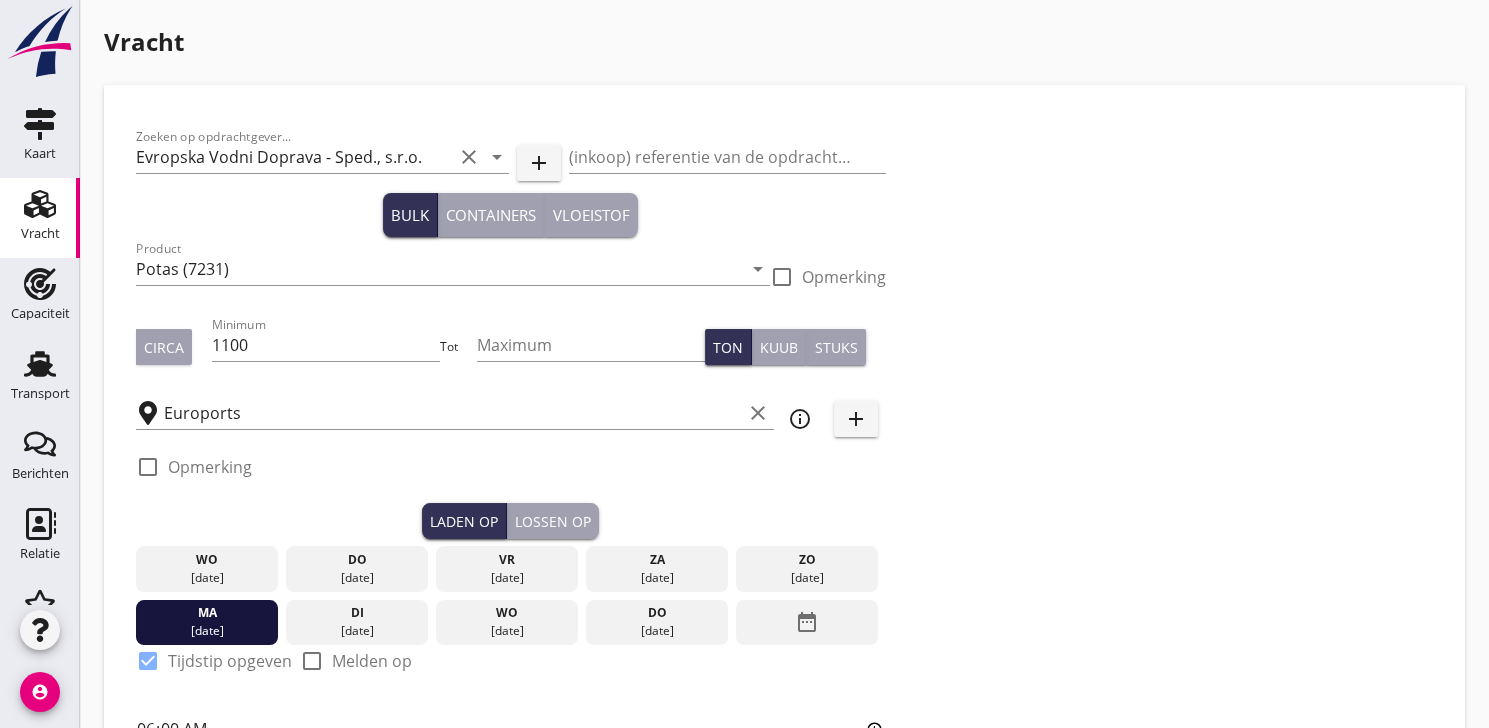 click on "Lossen op" at bounding box center (553, 521) 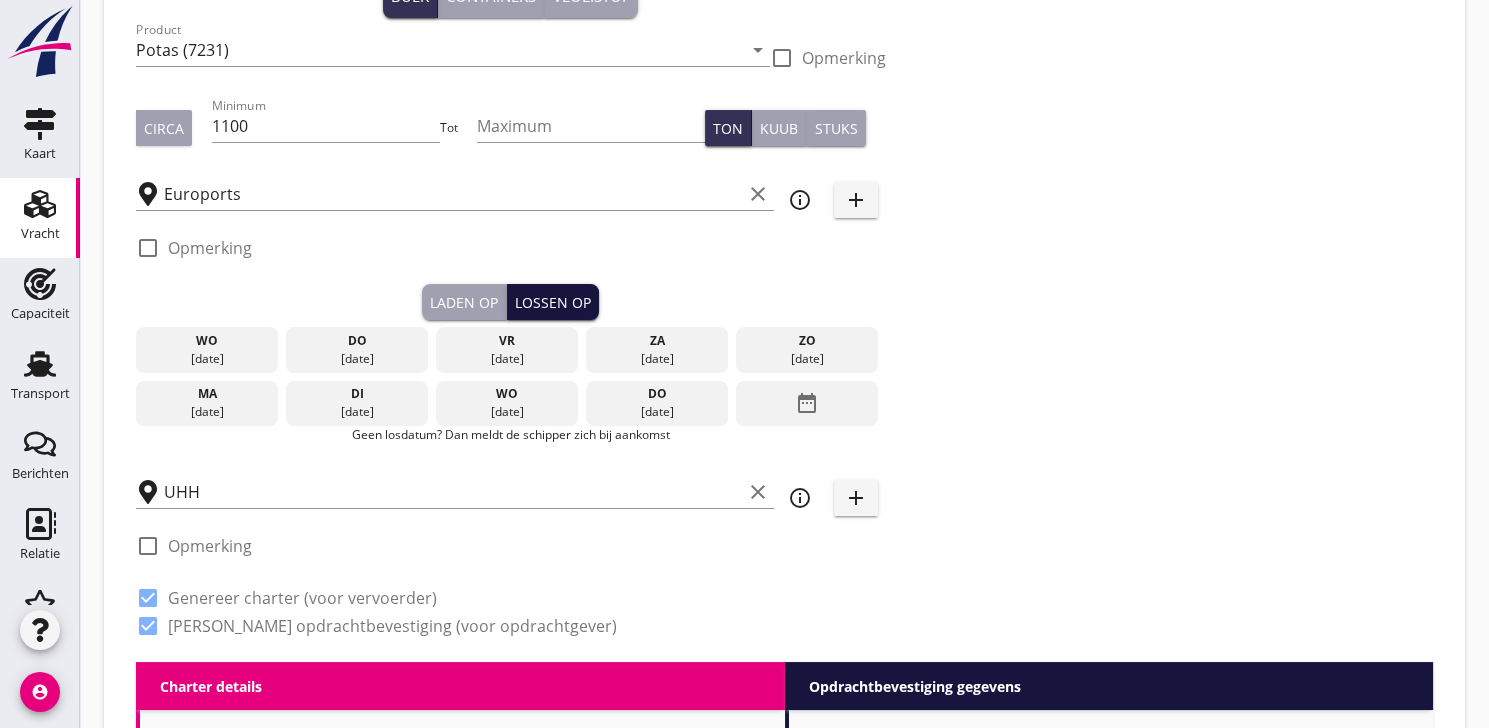 scroll, scrollTop: 222, scrollLeft: 0, axis: vertical 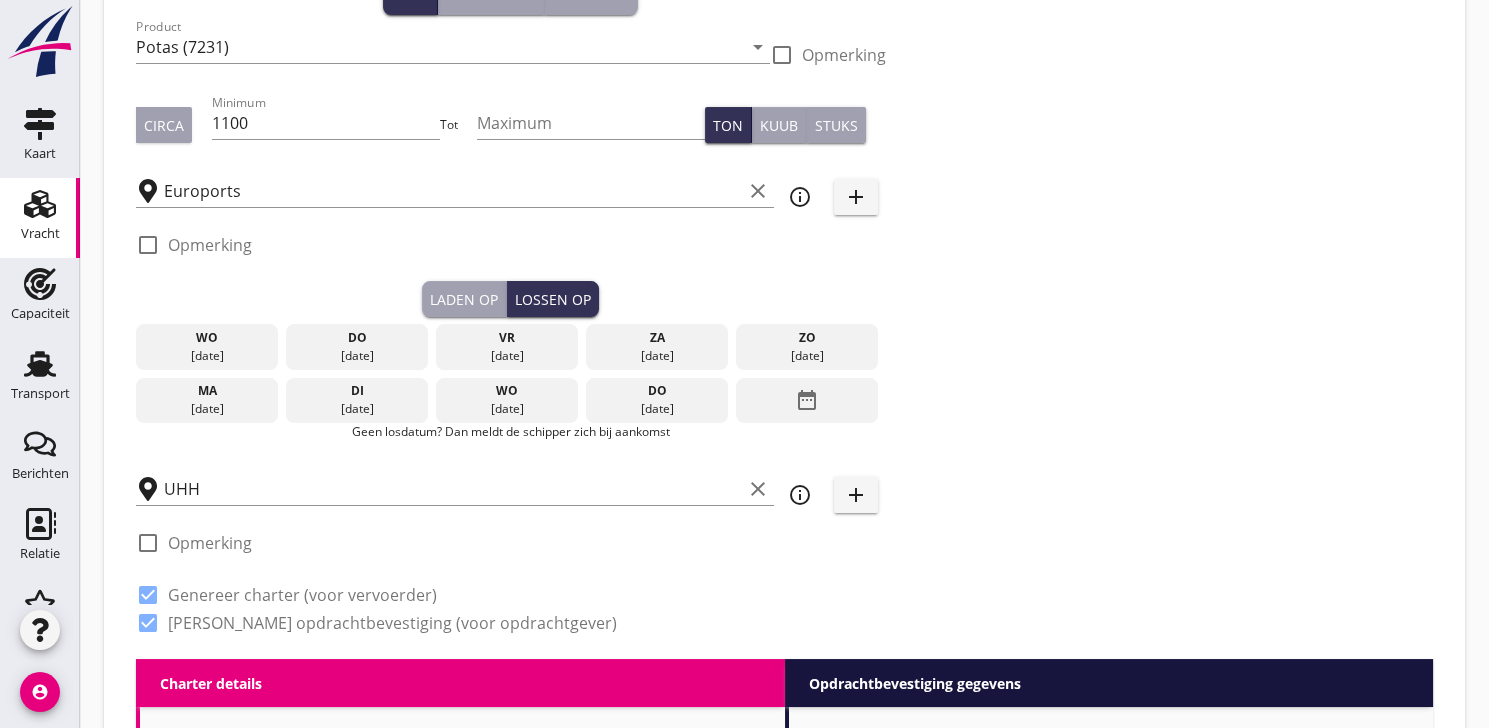 click on "date_range" at bounding box center [807, 400] 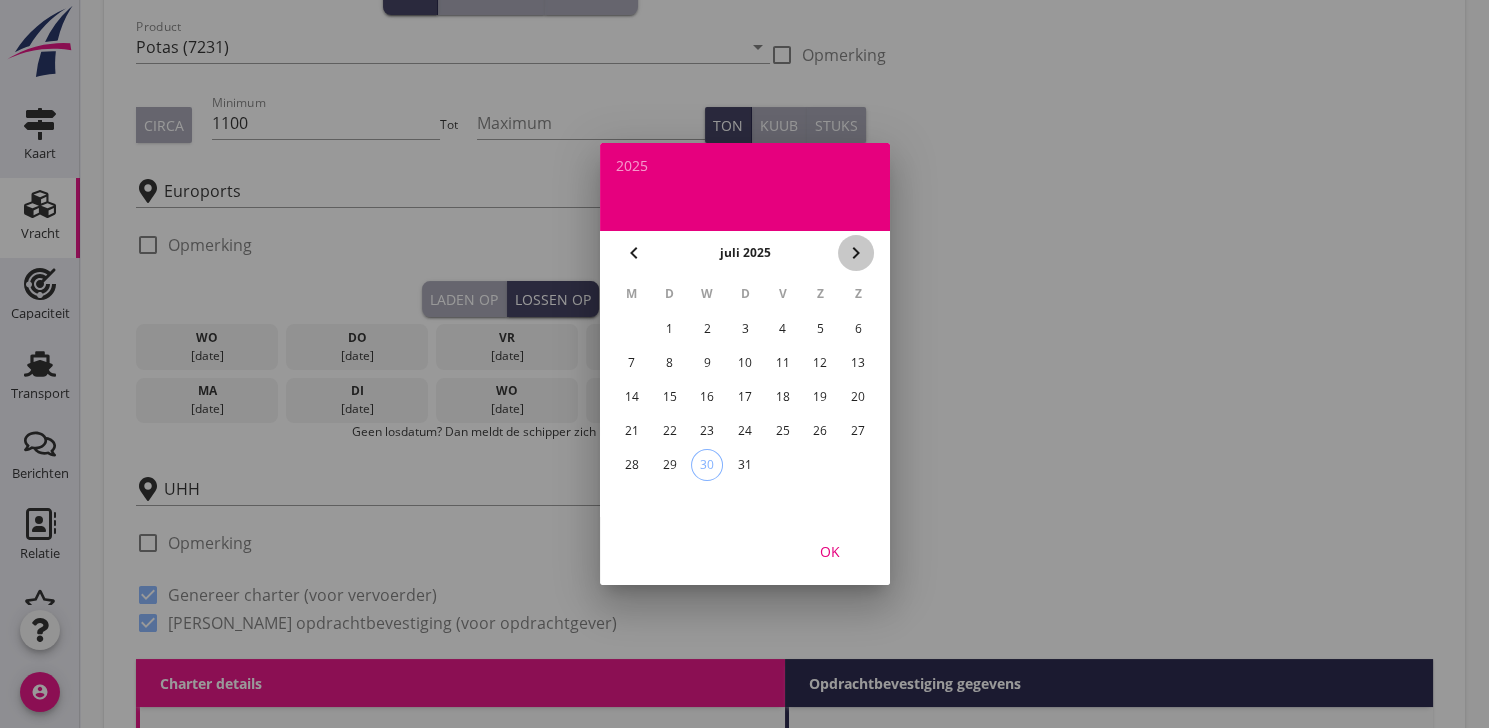 click on "chevron_right" at bounding box center [856, 253] 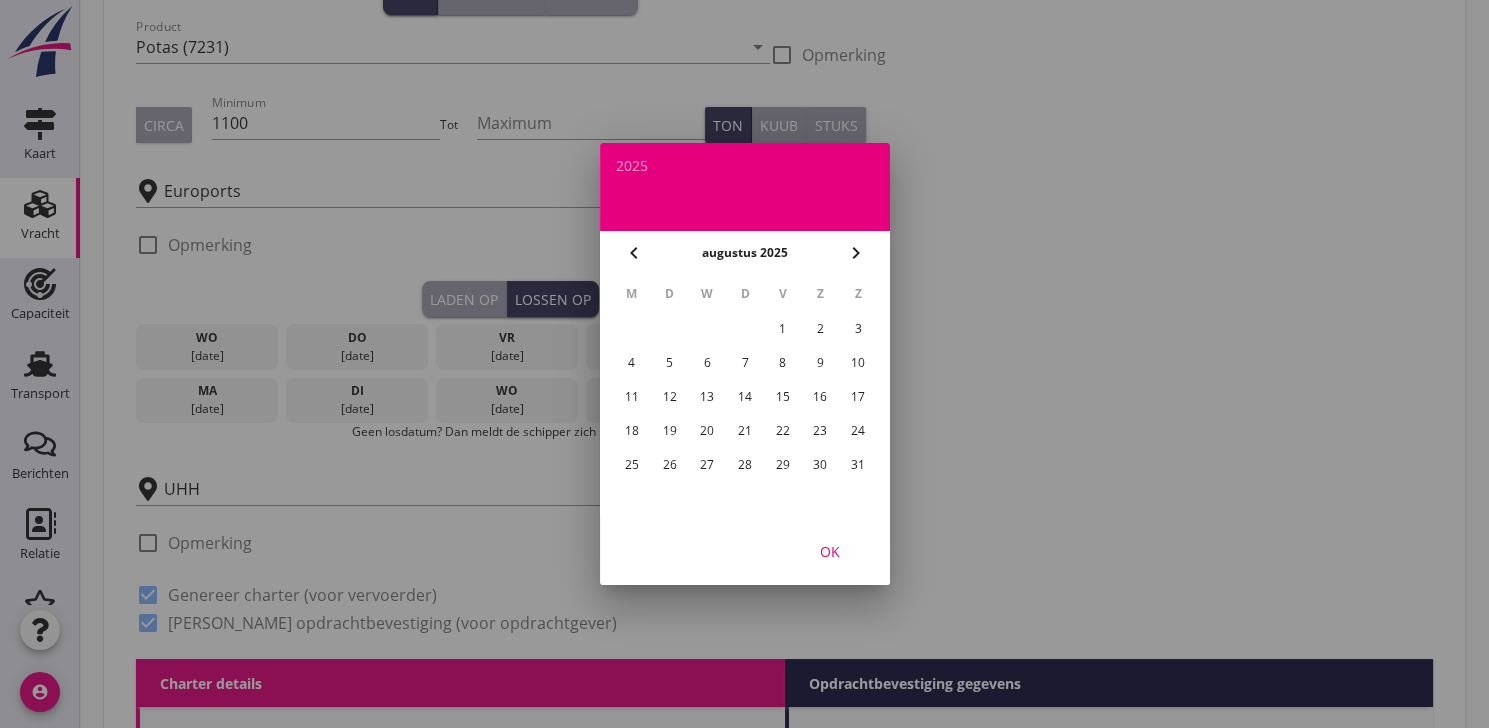 click on "11" at bounding box center [631, 397] 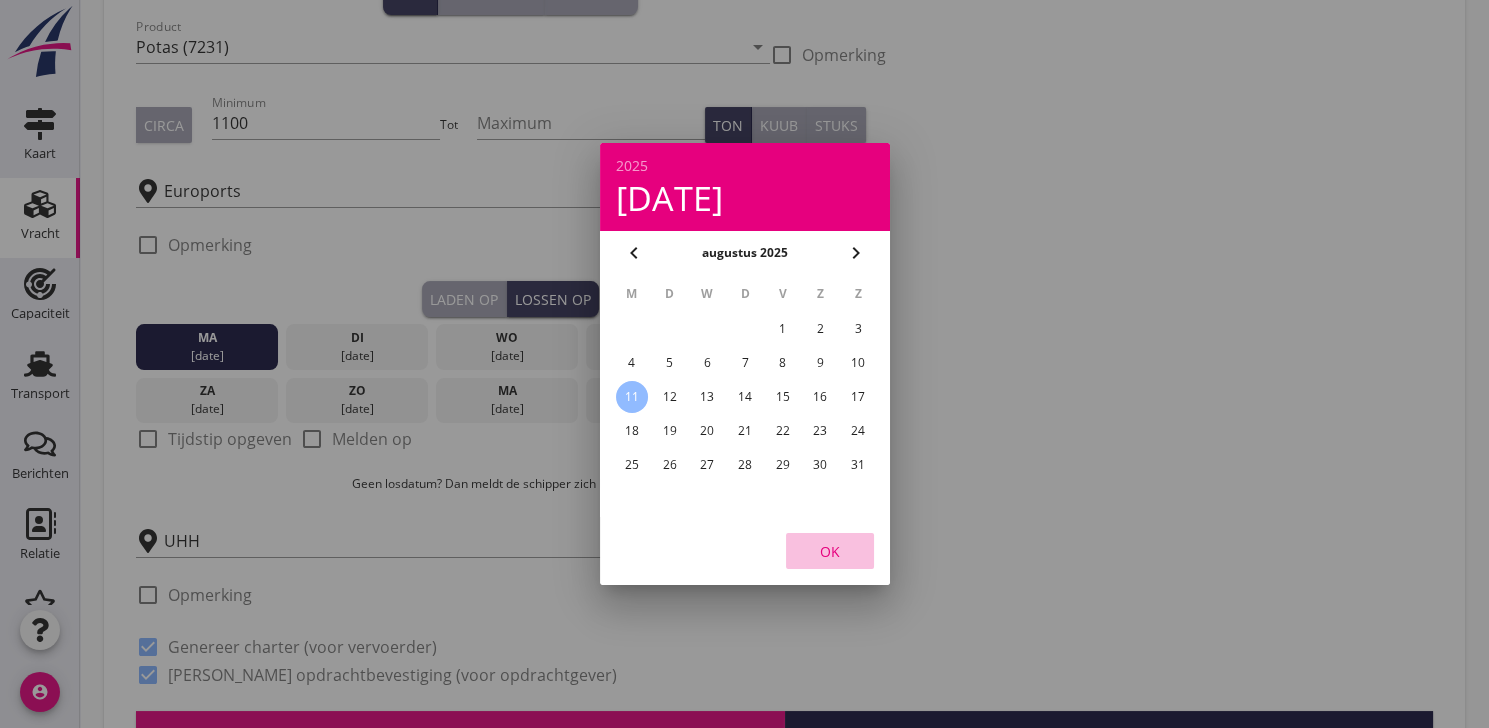 click on "OK" at bounding box center (830, 551) 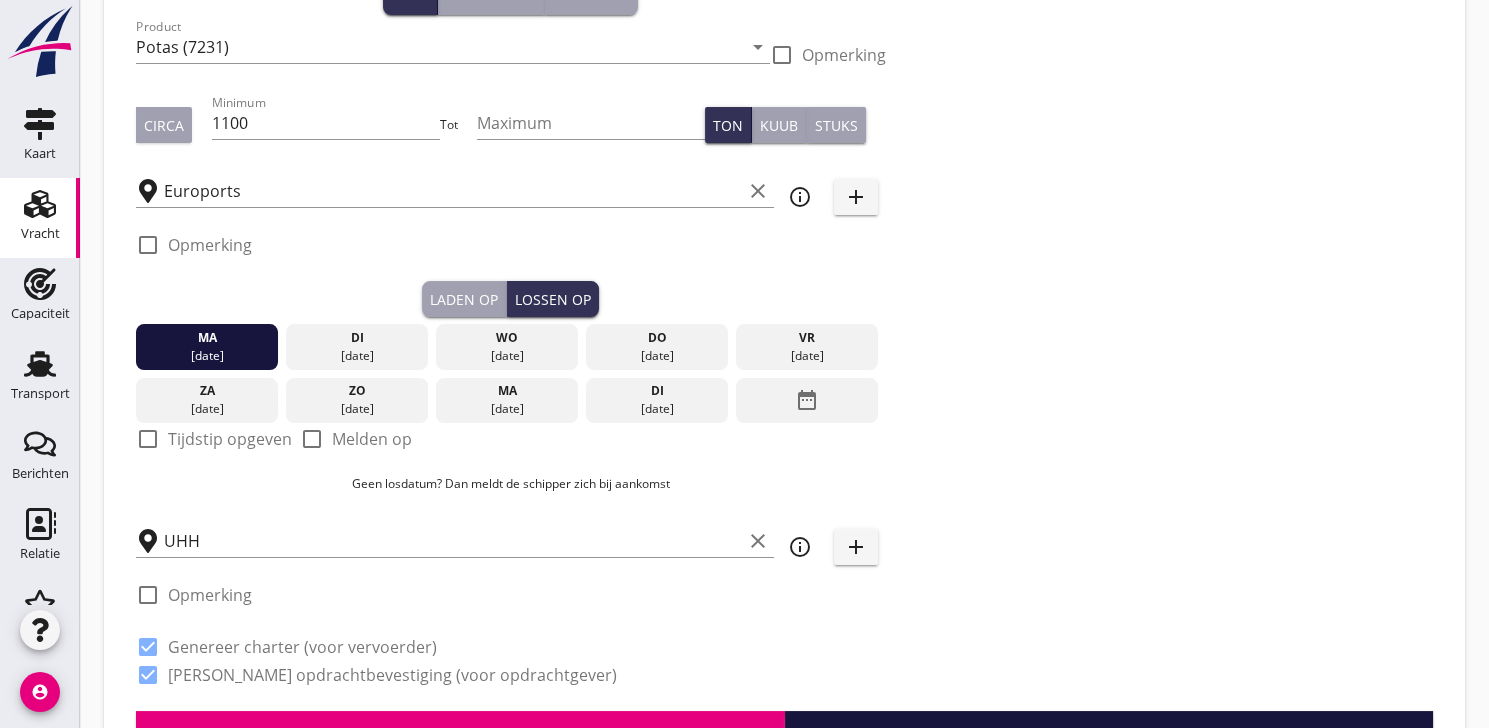 click at bounding box center [148, 439] 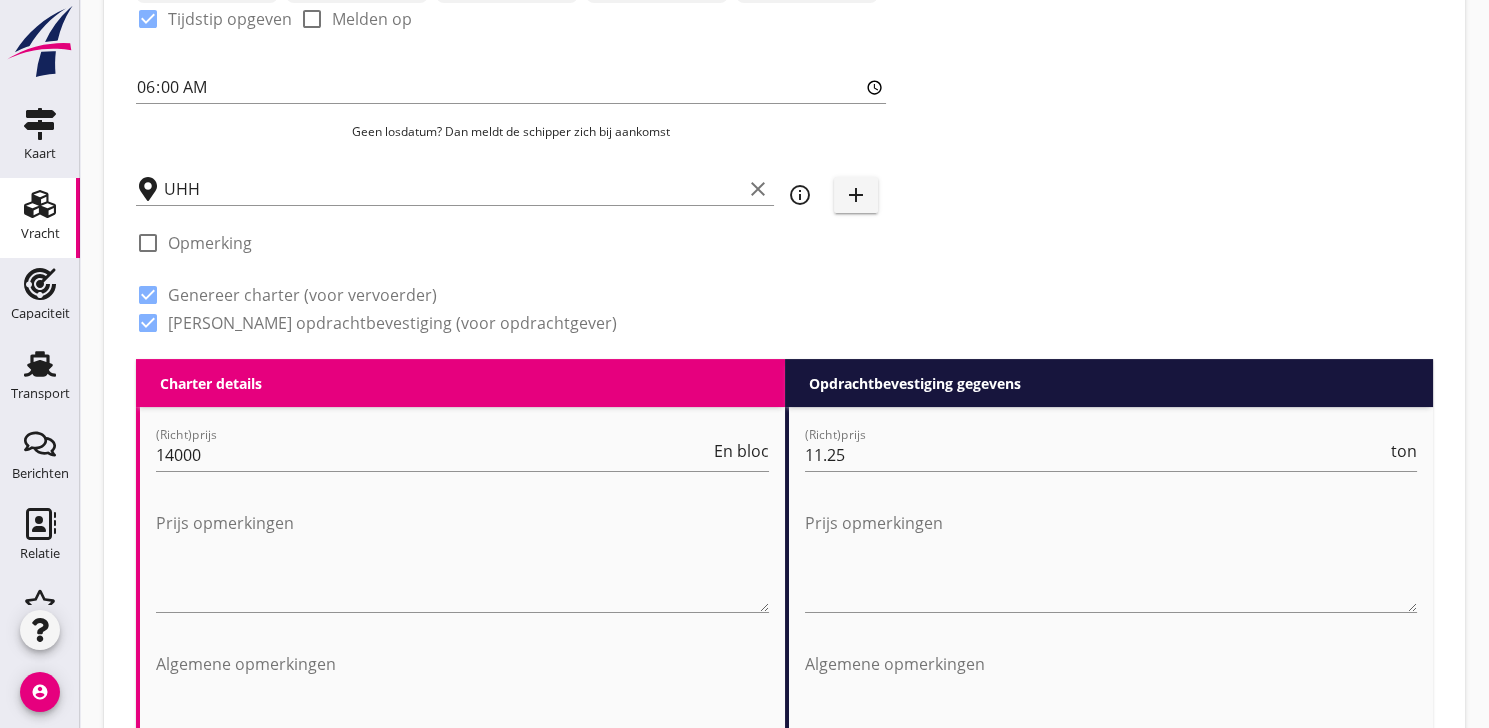 scroll, scrollTop: 666, scrollLeft: 0, axis: vertical 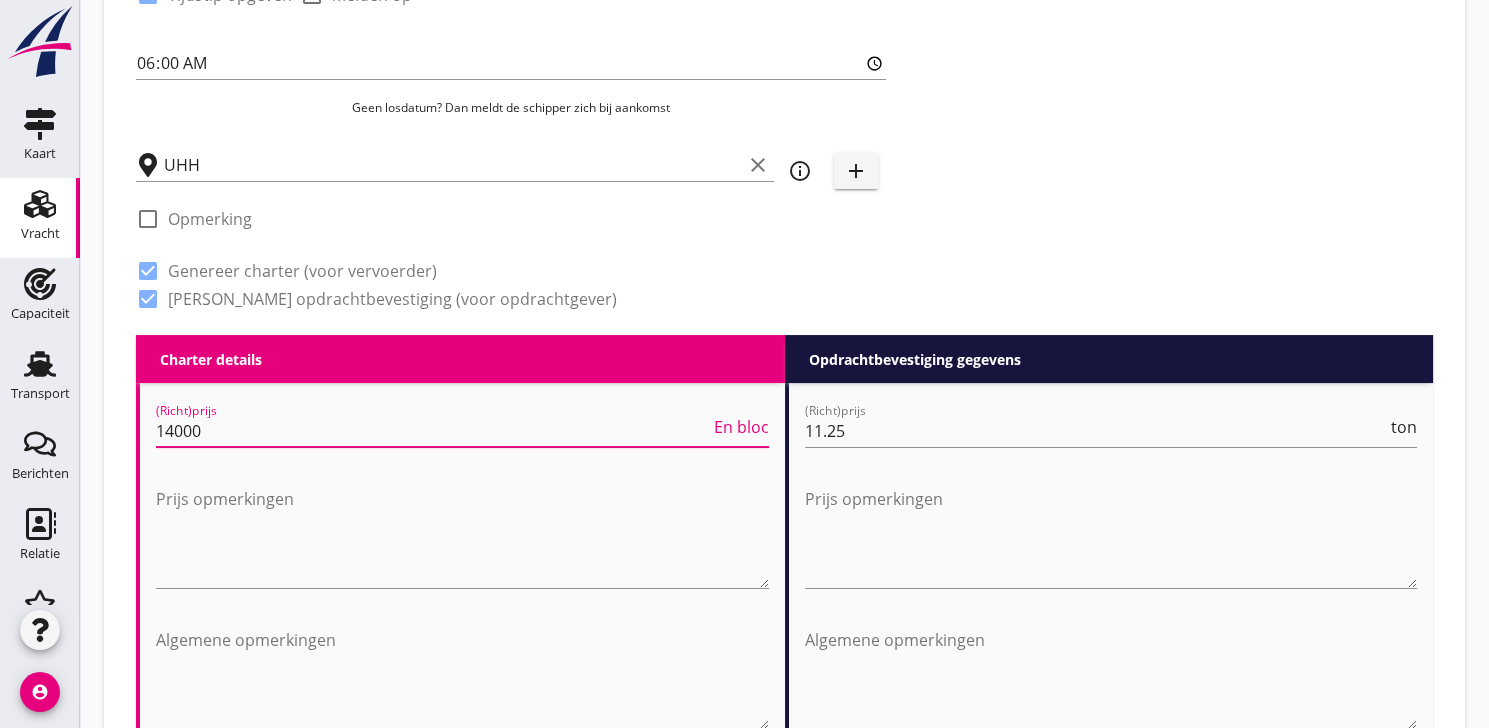 drag, startPoint x: 216, startPoint y: 433, endPoint x: 98, endPoint y: 439, distance: 118.15244 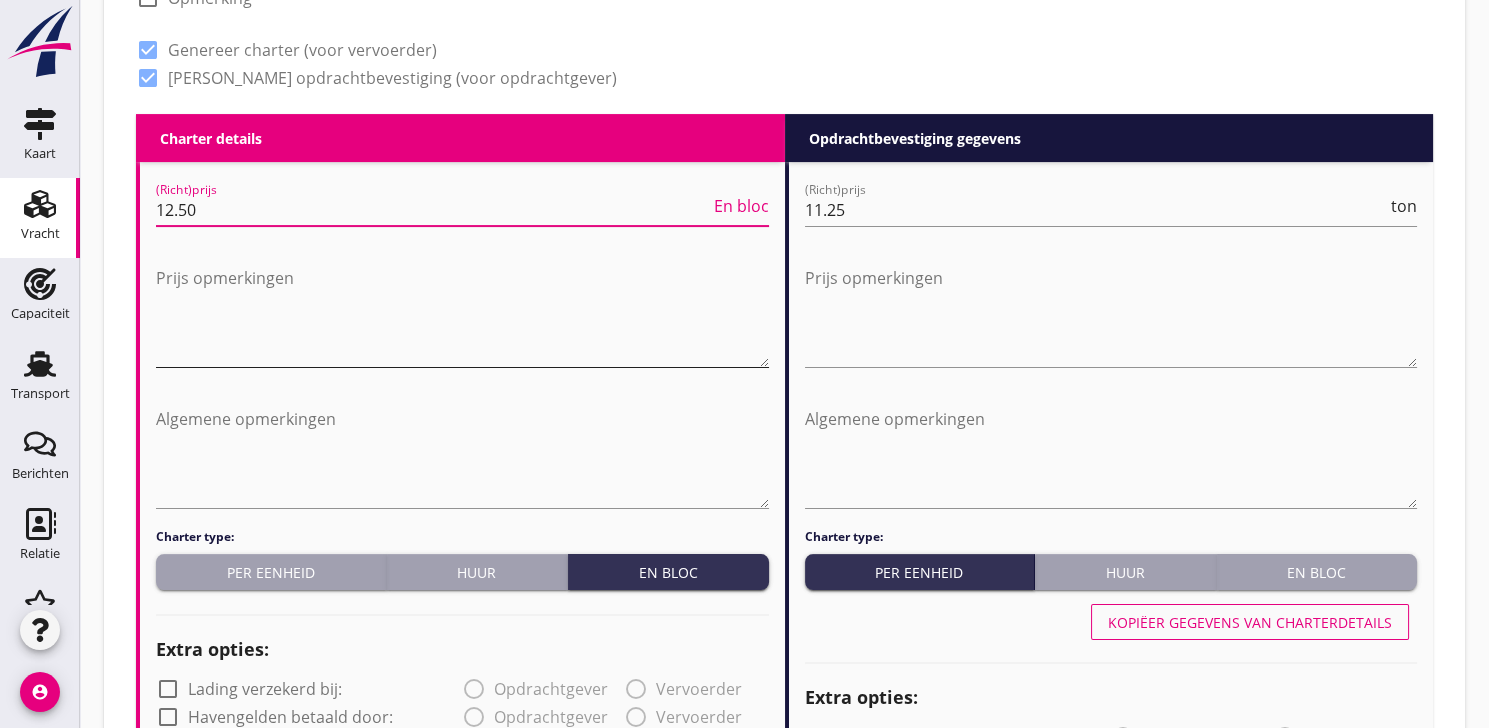 scroll, scrollTop: 888, scrollLeft: 0, axis: vertical 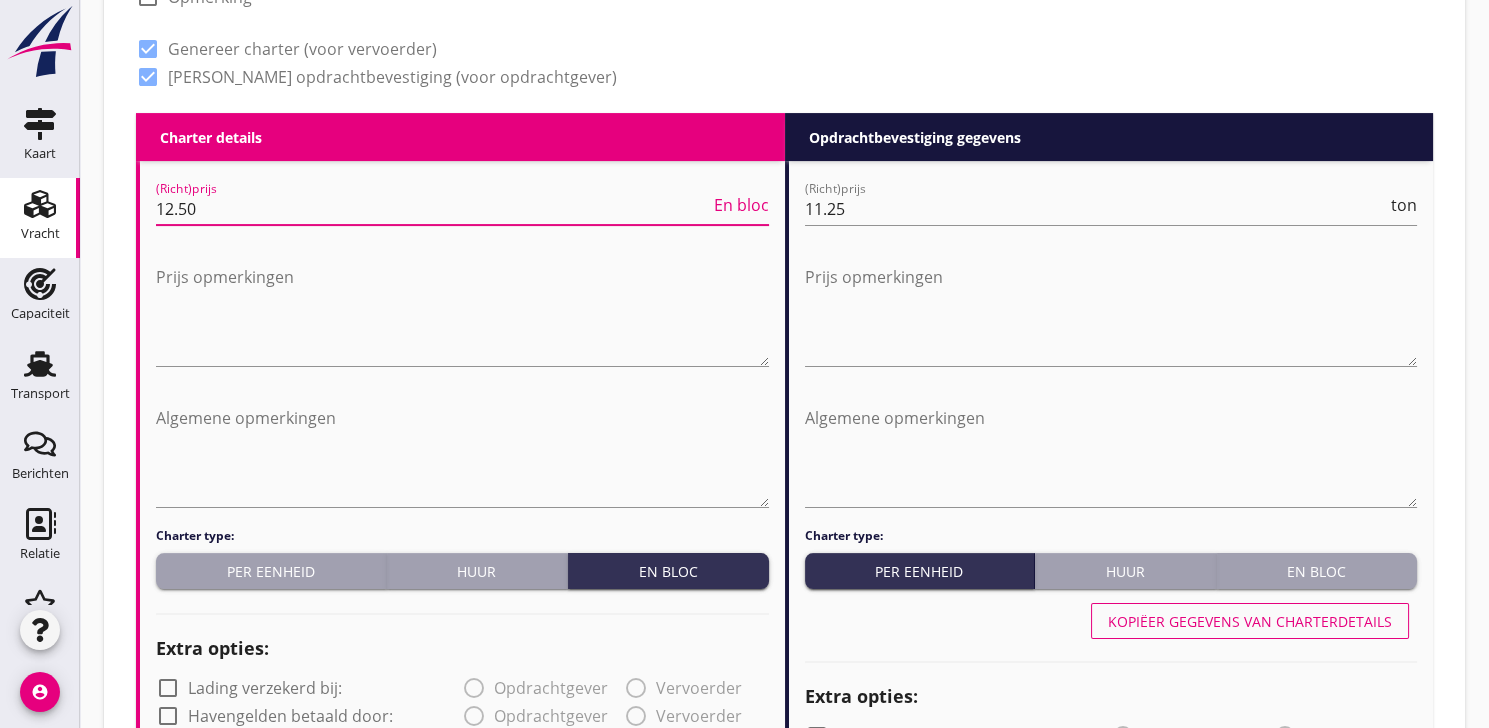 type on "12.50" 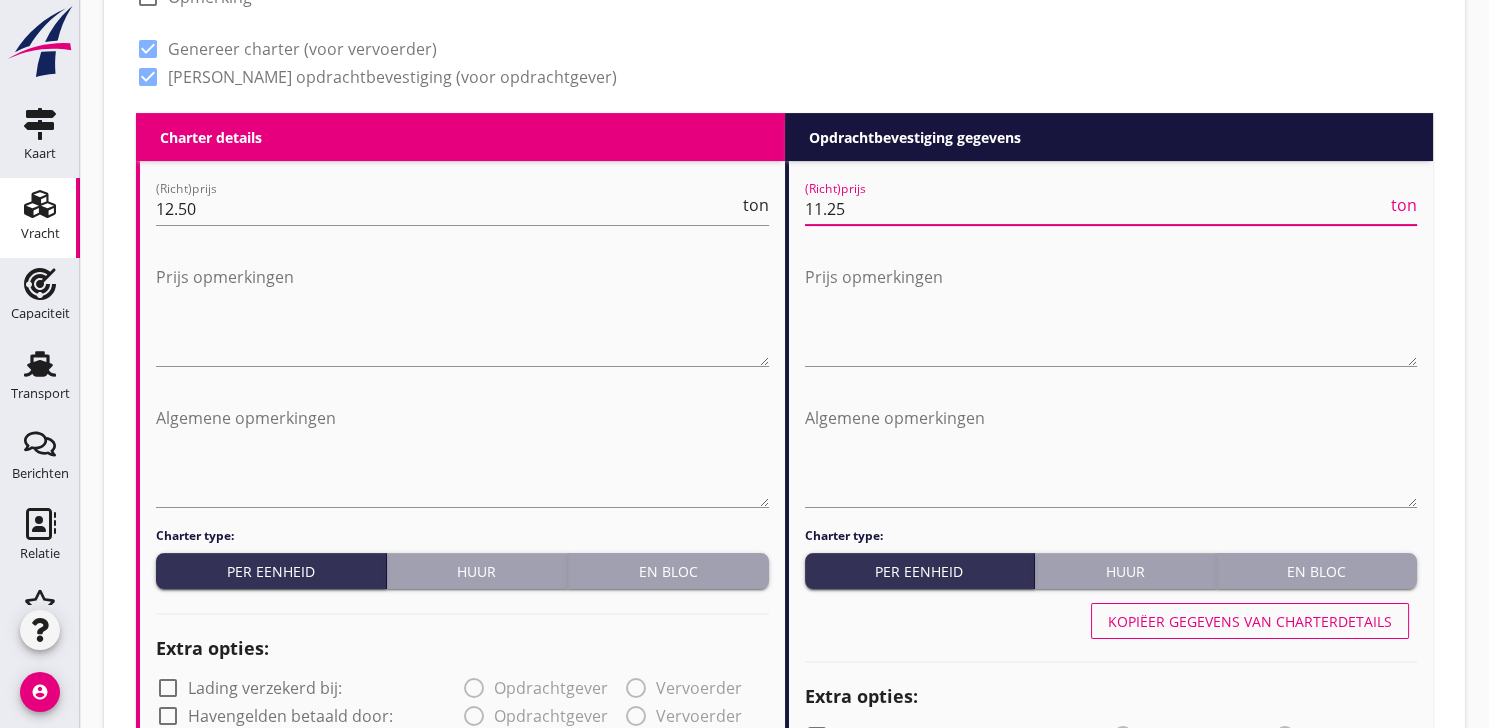 click on "11.25" at bounding box center [1096, 209] 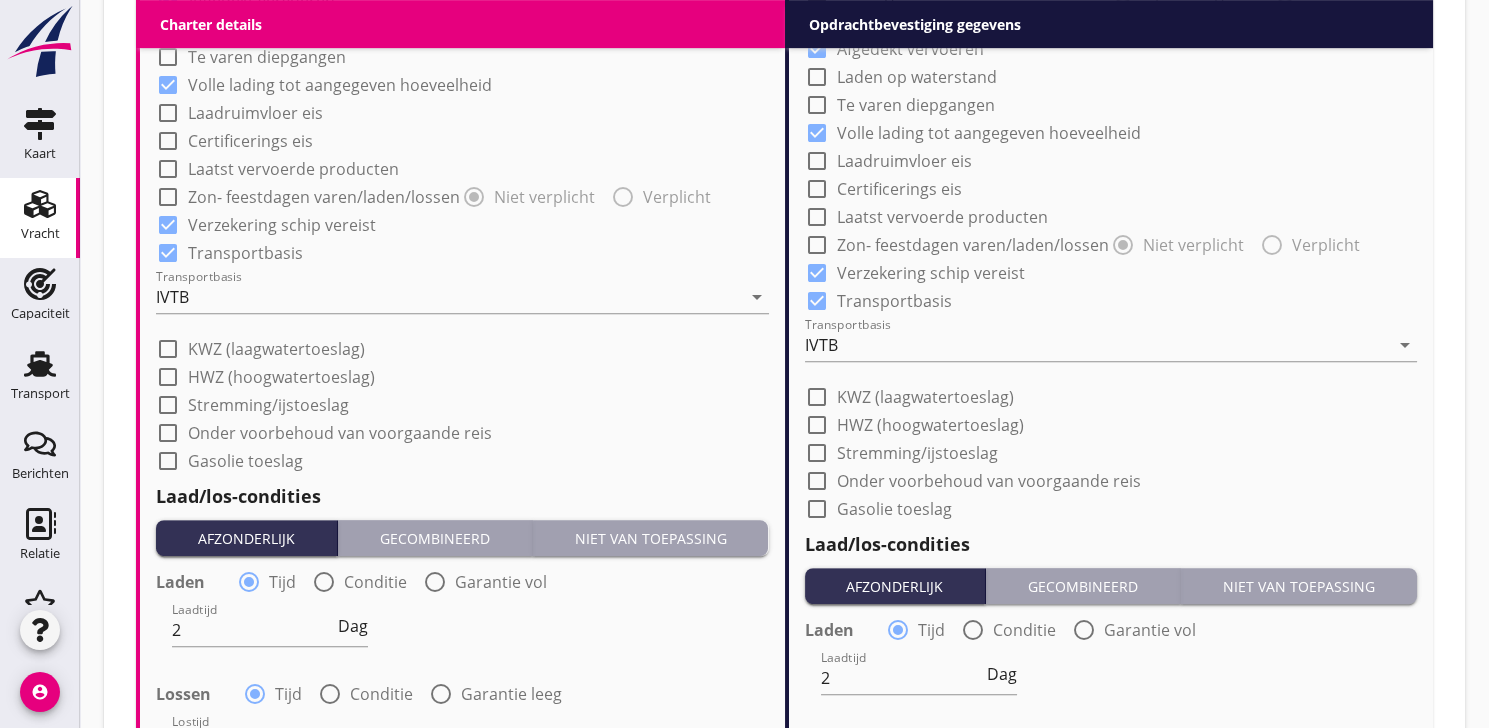 scroll, scrollTop: 1666, scrollLeft: 0, axis: vertical 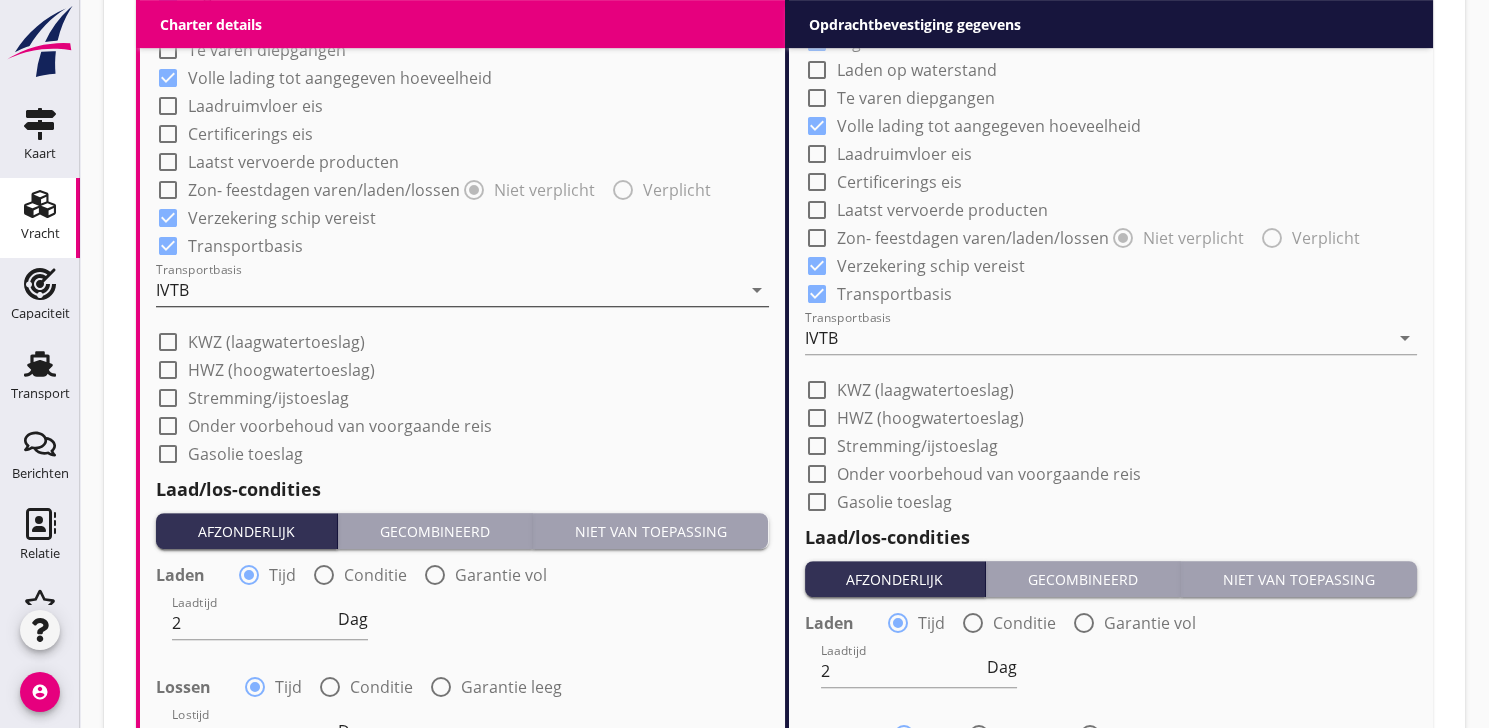 type on "12.75" 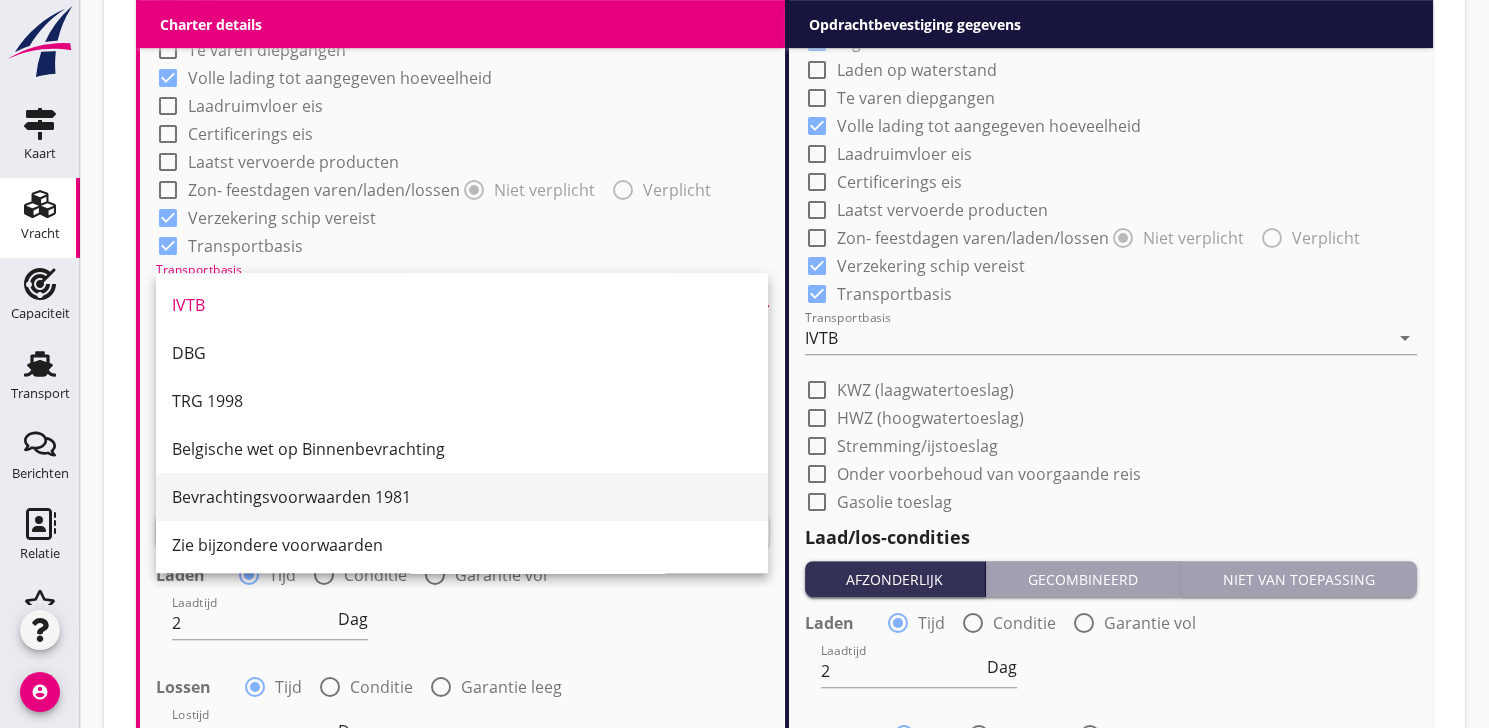 scroll, scrollTop: 51, scrollLeft: 0, axis: vertical 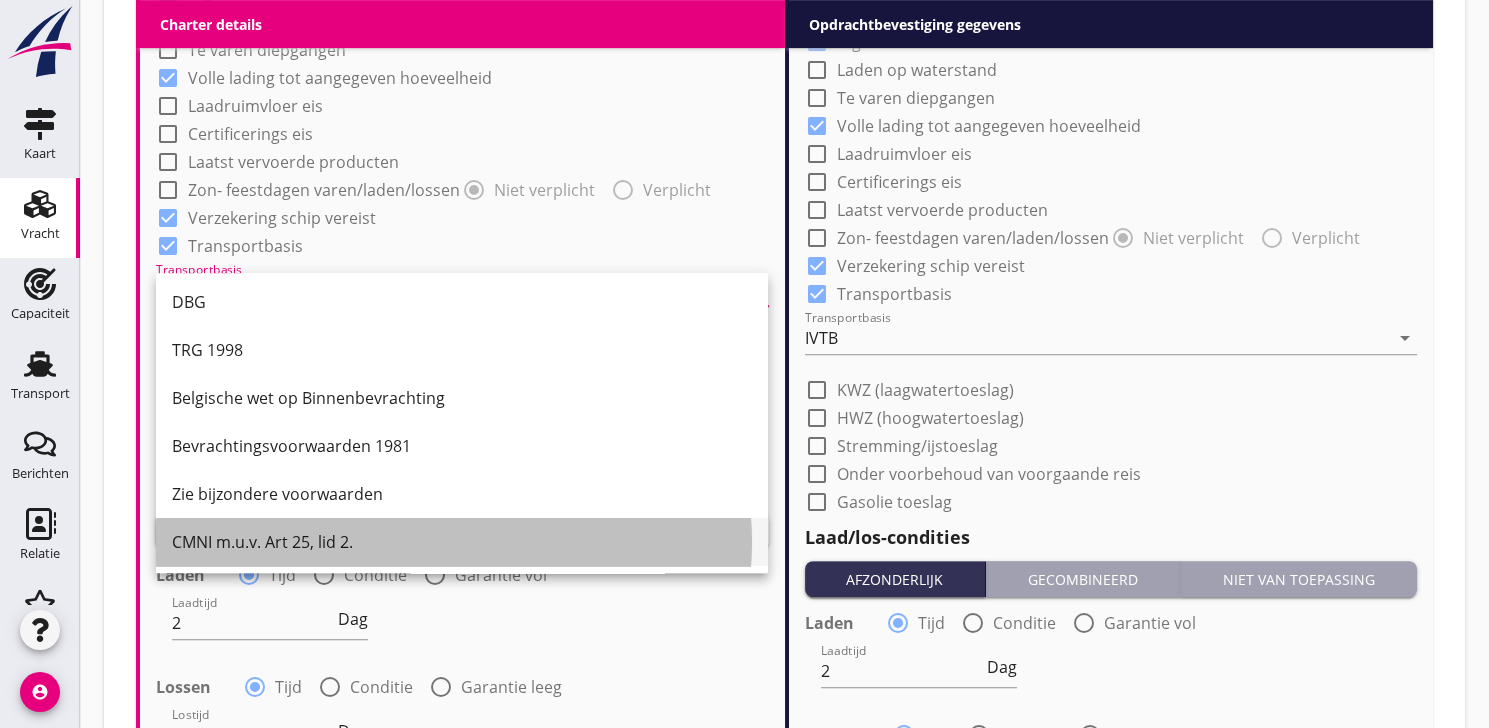 click on "CMNI m.u.v. Art 25, lid 2." at bounding box center [462, 542] 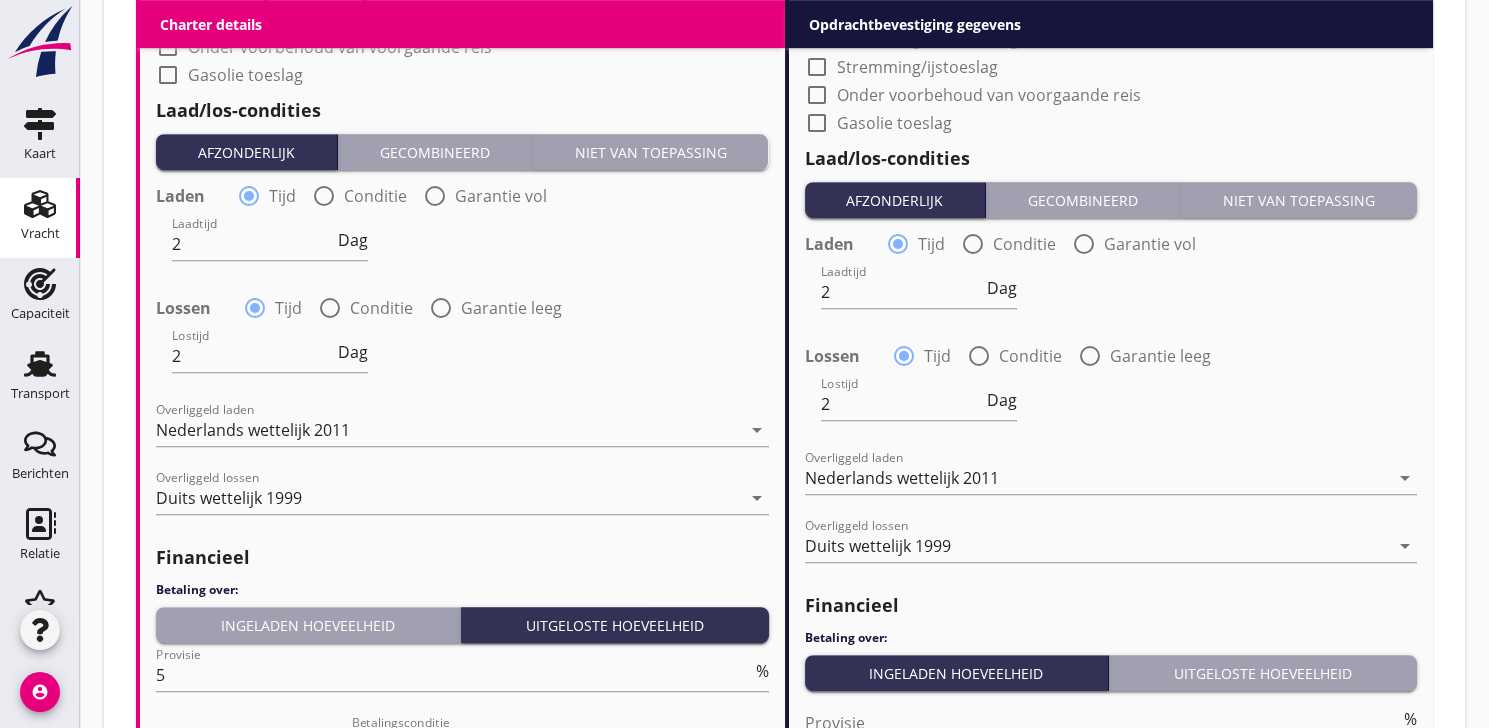 scroll, scrollTop: 2111, scrollLeft: 0, axis: vertical 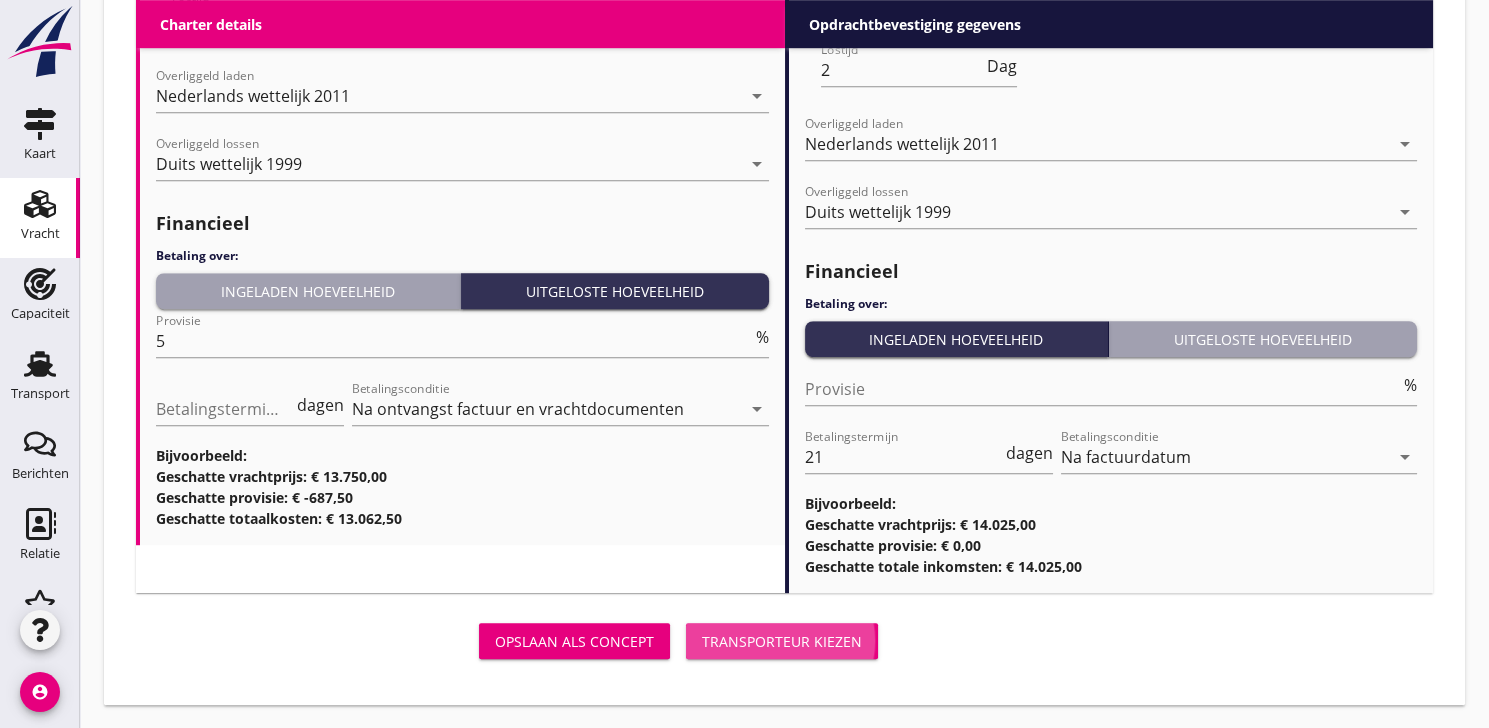 click on "Transporteur kiezen" at bounding box center (782, 641) 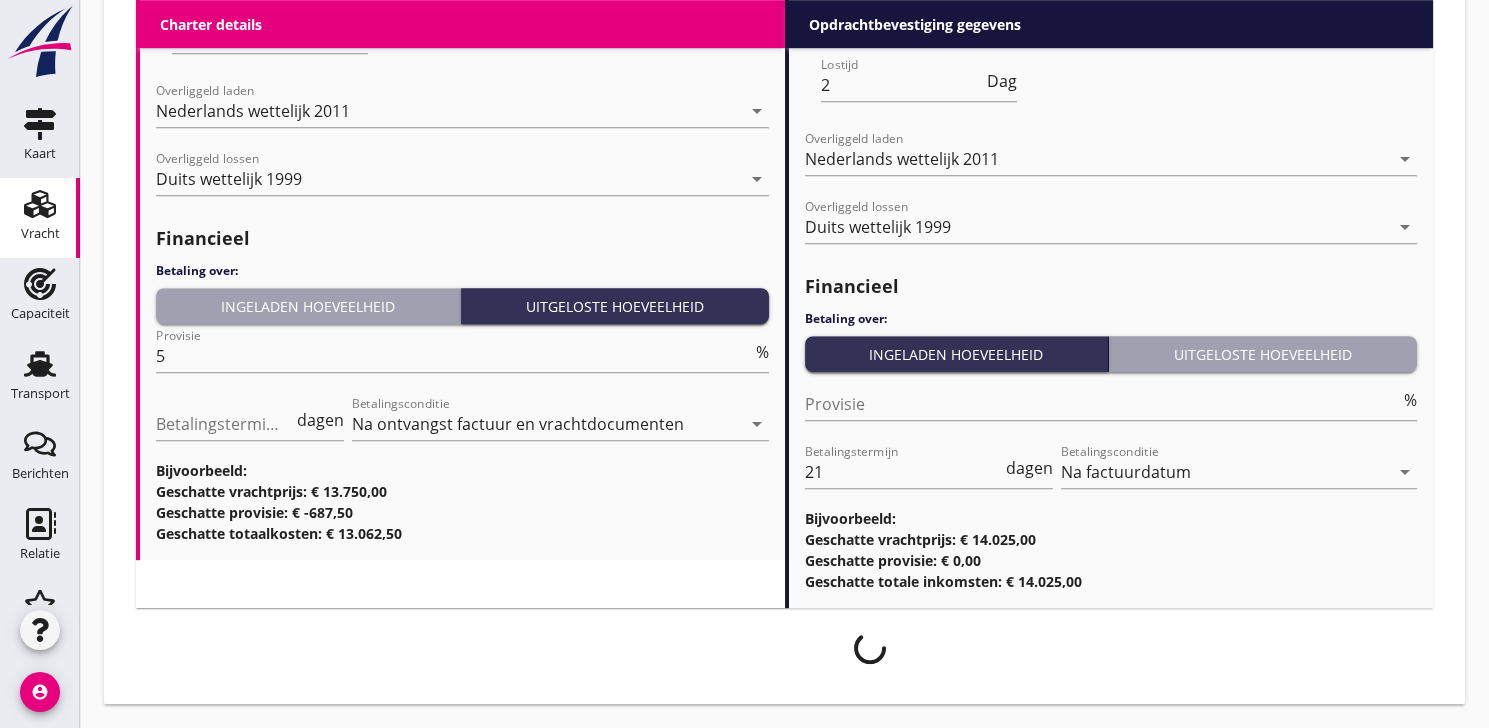 scroll, scrollTop: 2363, scrollLeft: 0, axis: vertical 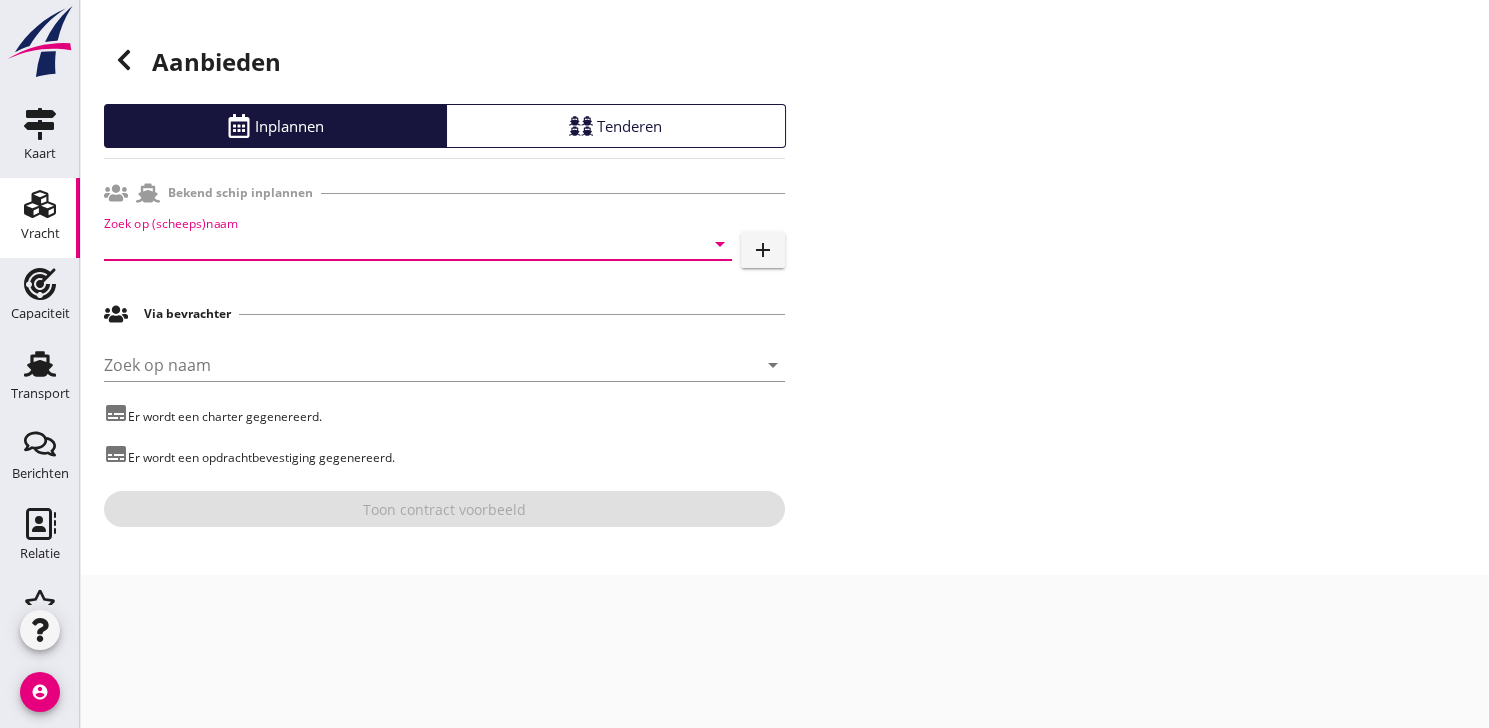 click at bounding box center [390, 244] 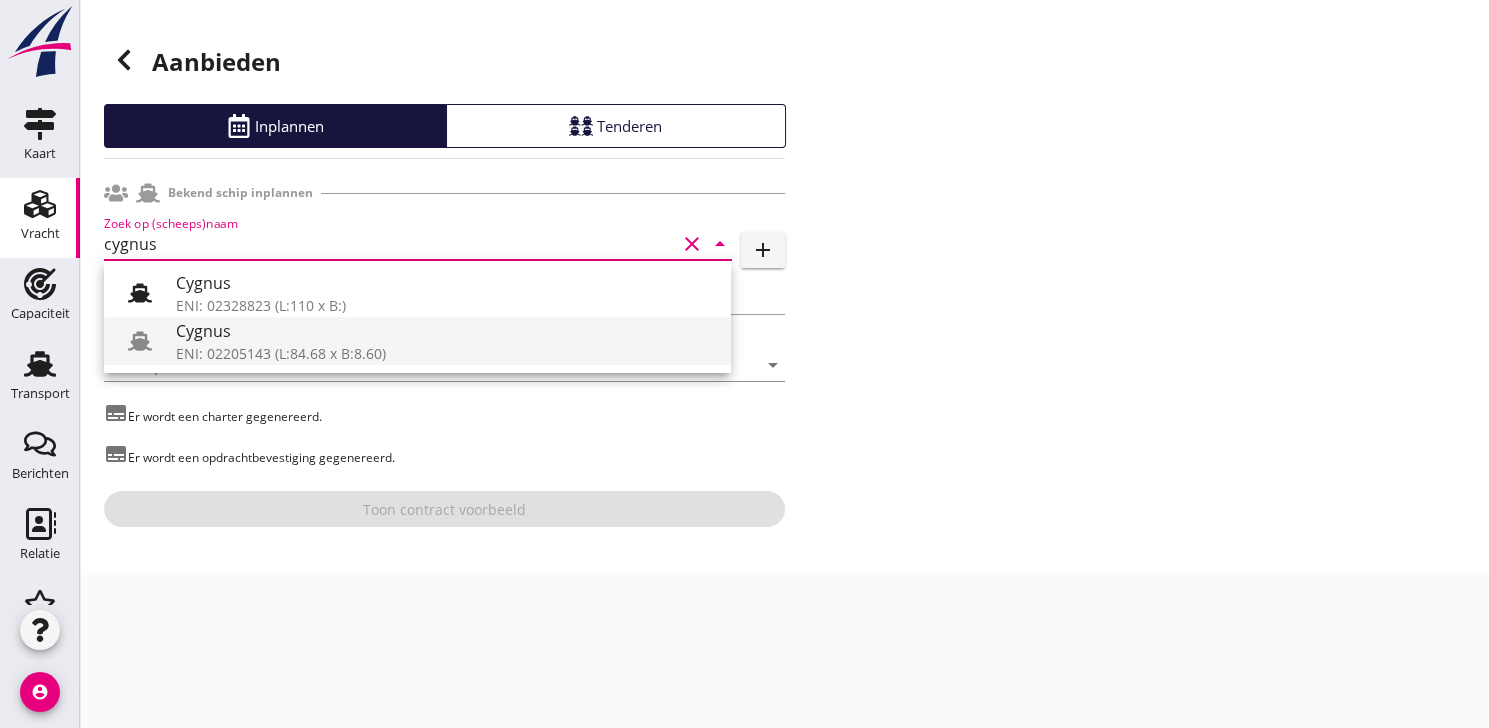 click on "ENI: 02205143 (L:84.68 x B:8.60)" at bounding box center [445, 353] 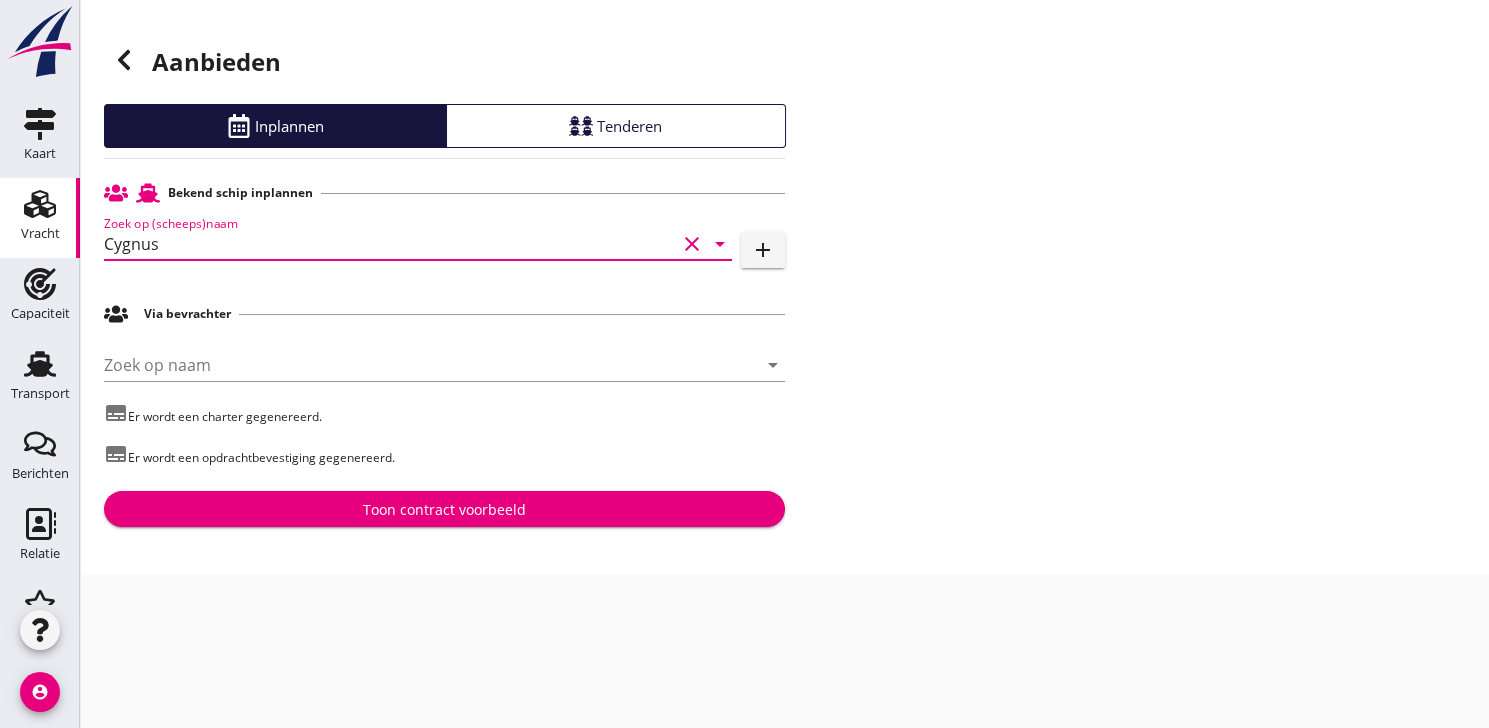 type on "Cygnus" 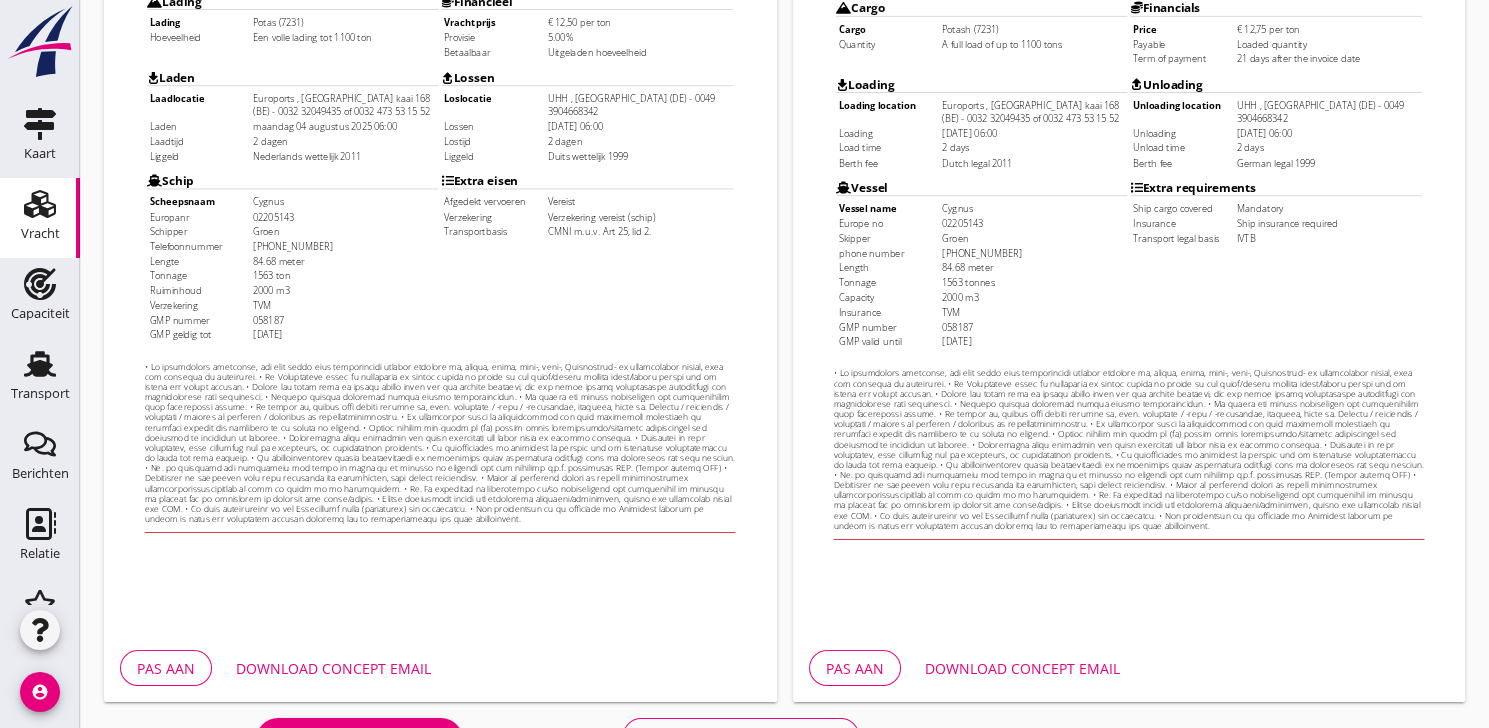 scroll, scrollTop: 580, scrollLeft: 0, axis: vertical 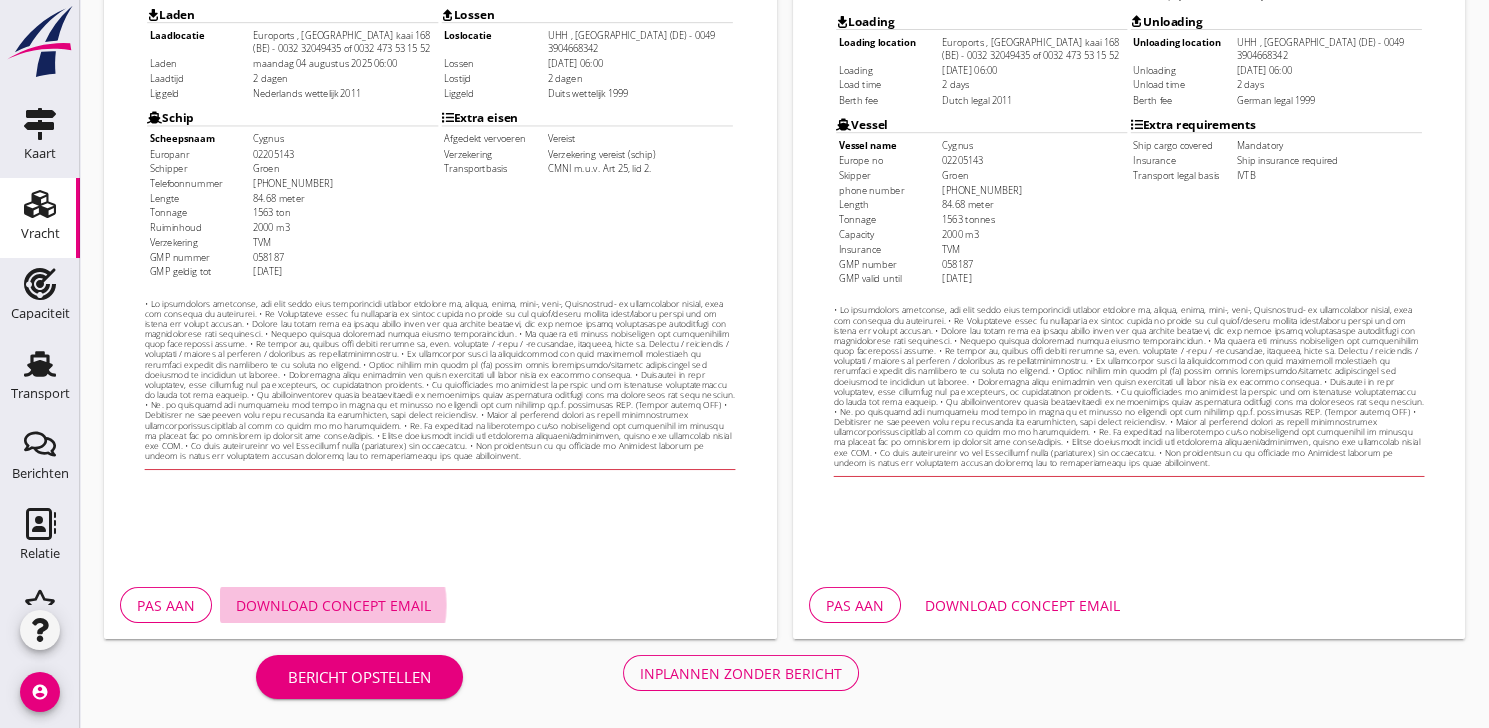 click on "Download concept email" at bounding box center [333, 605] 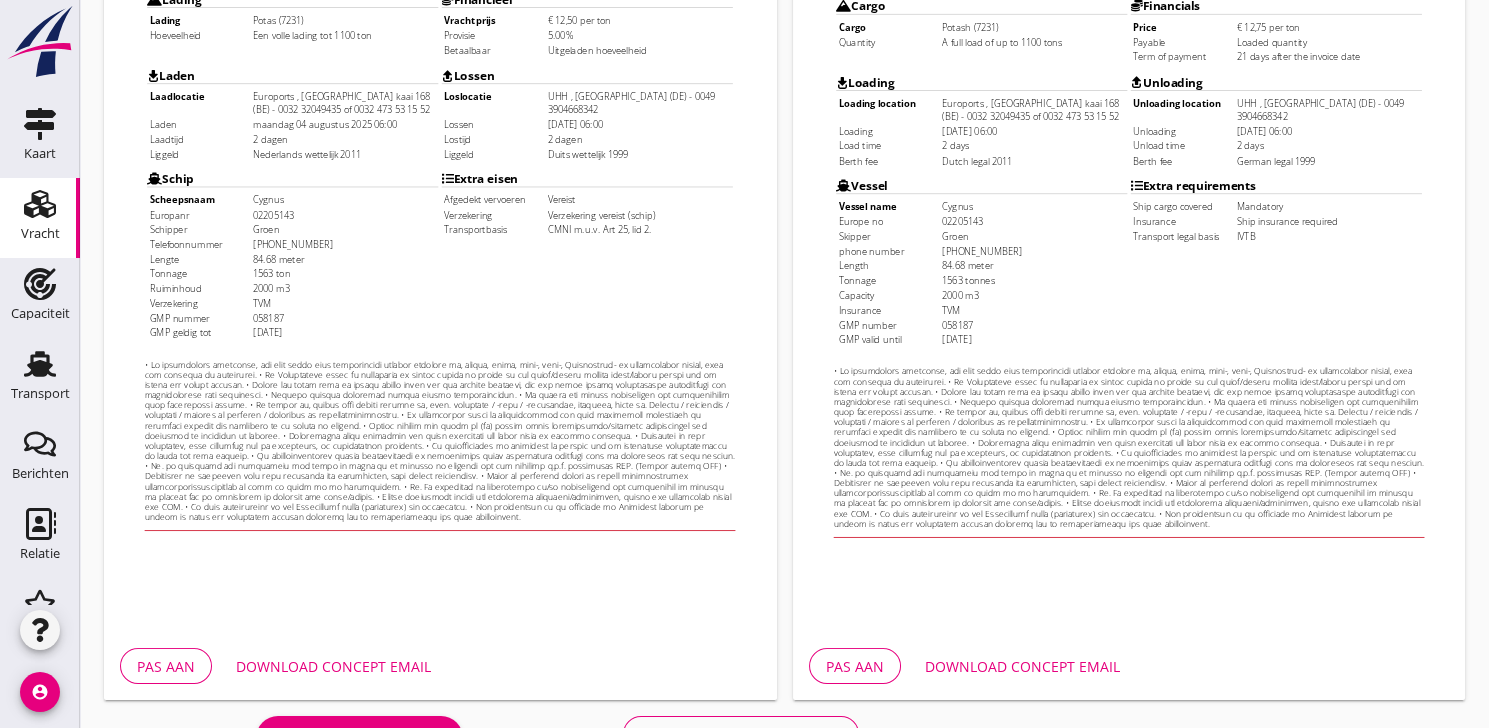 scroll, scrollTop: 580, scrollLeft: 0, axis: vertical 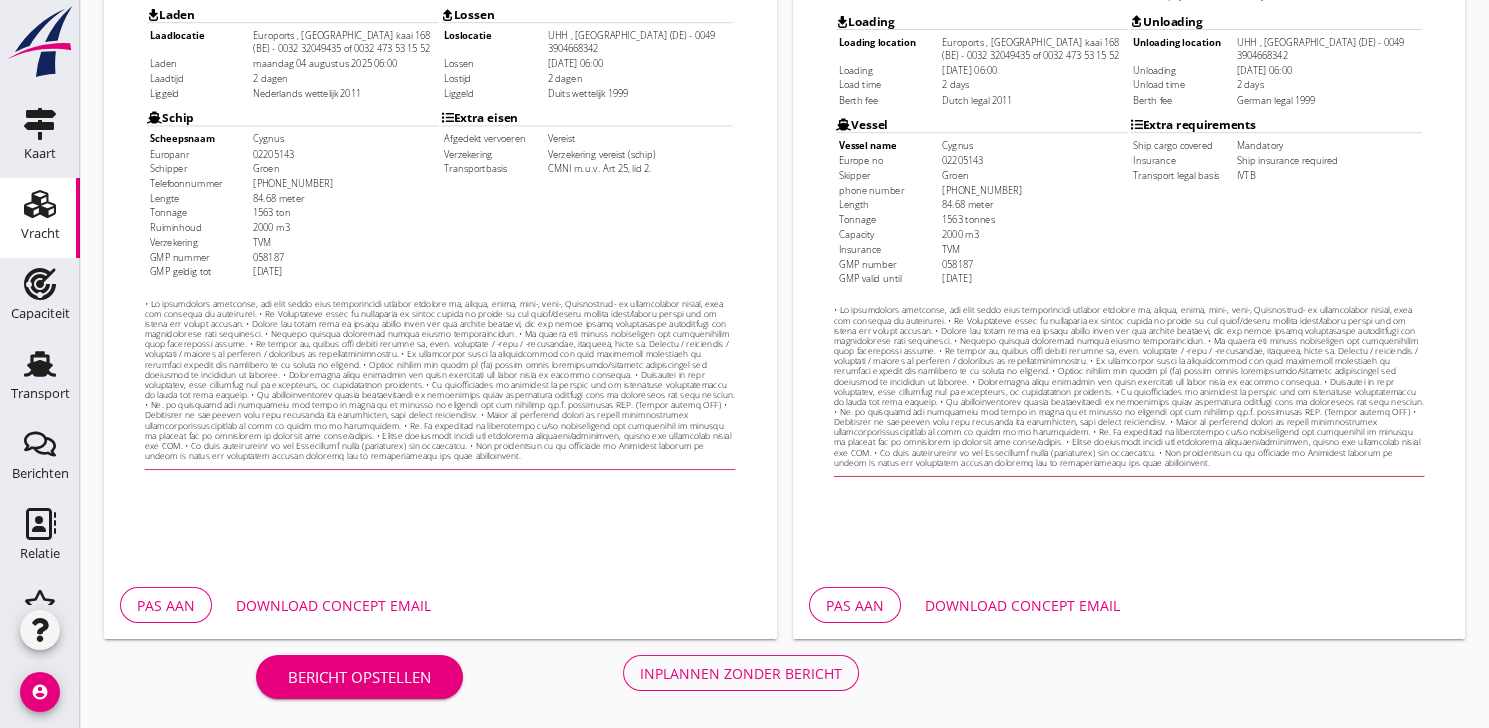 click on "Inplannen zonder bericht" at bounding box center [741, 673] 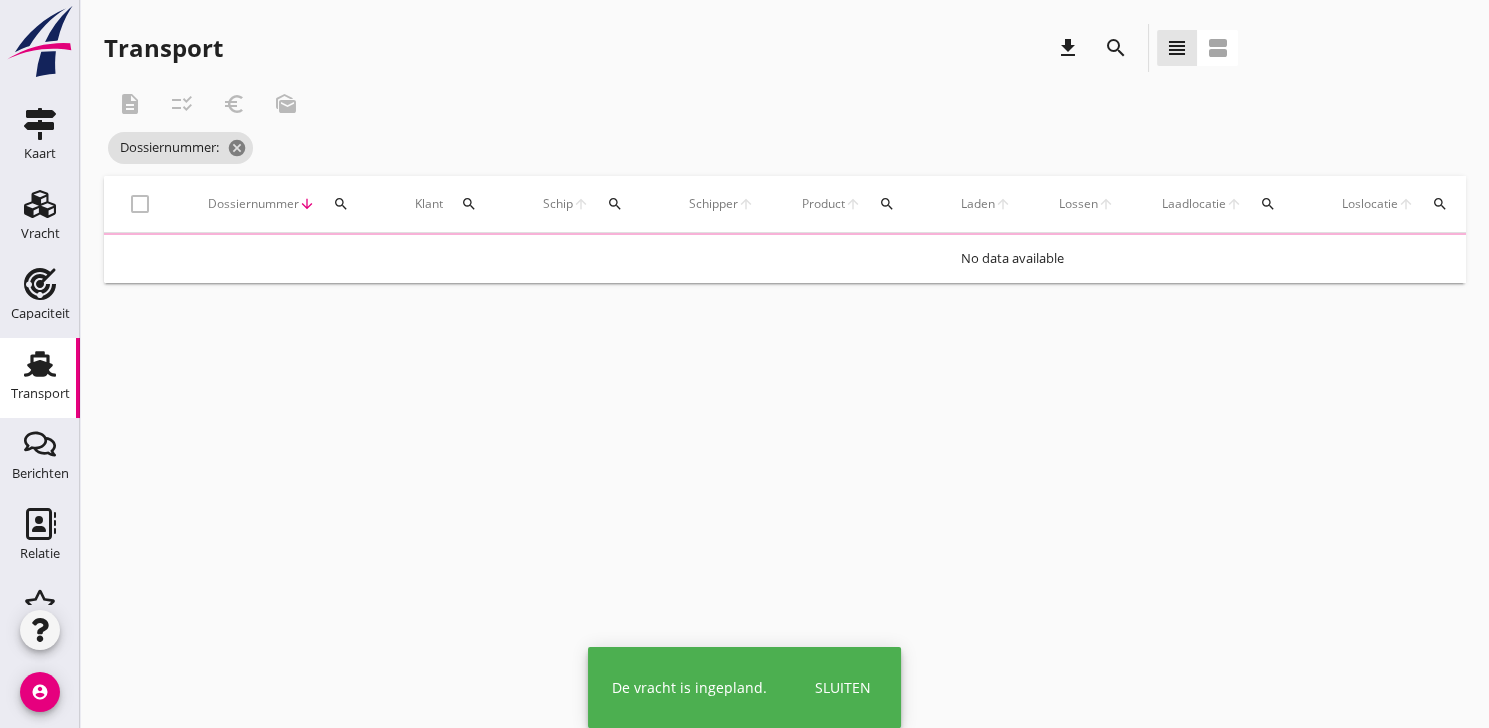 scroll, scrollTop: 0, scrollLeft: 0, axis: both 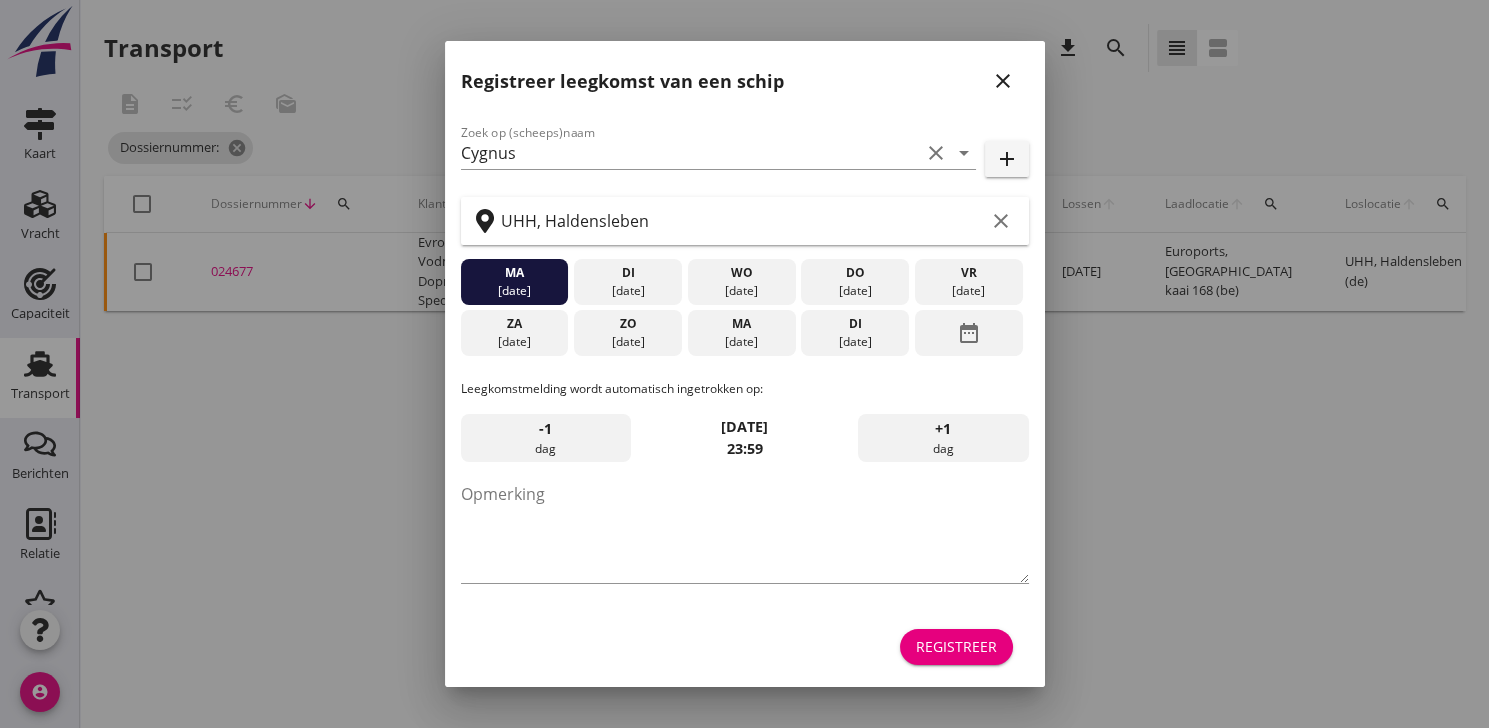 click on "Registreer" at bounding box center [956, 646] 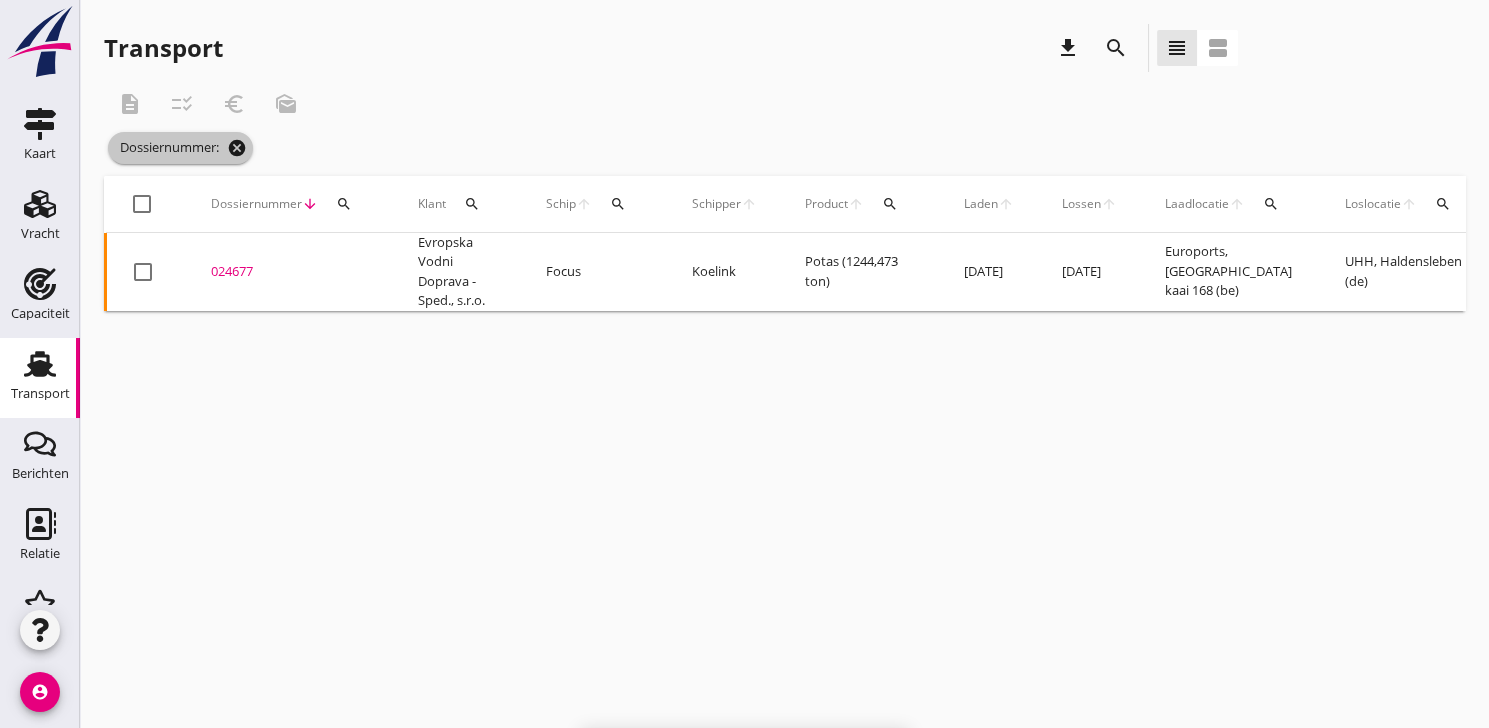 click on "cancel" at bounding box center [237, 148] 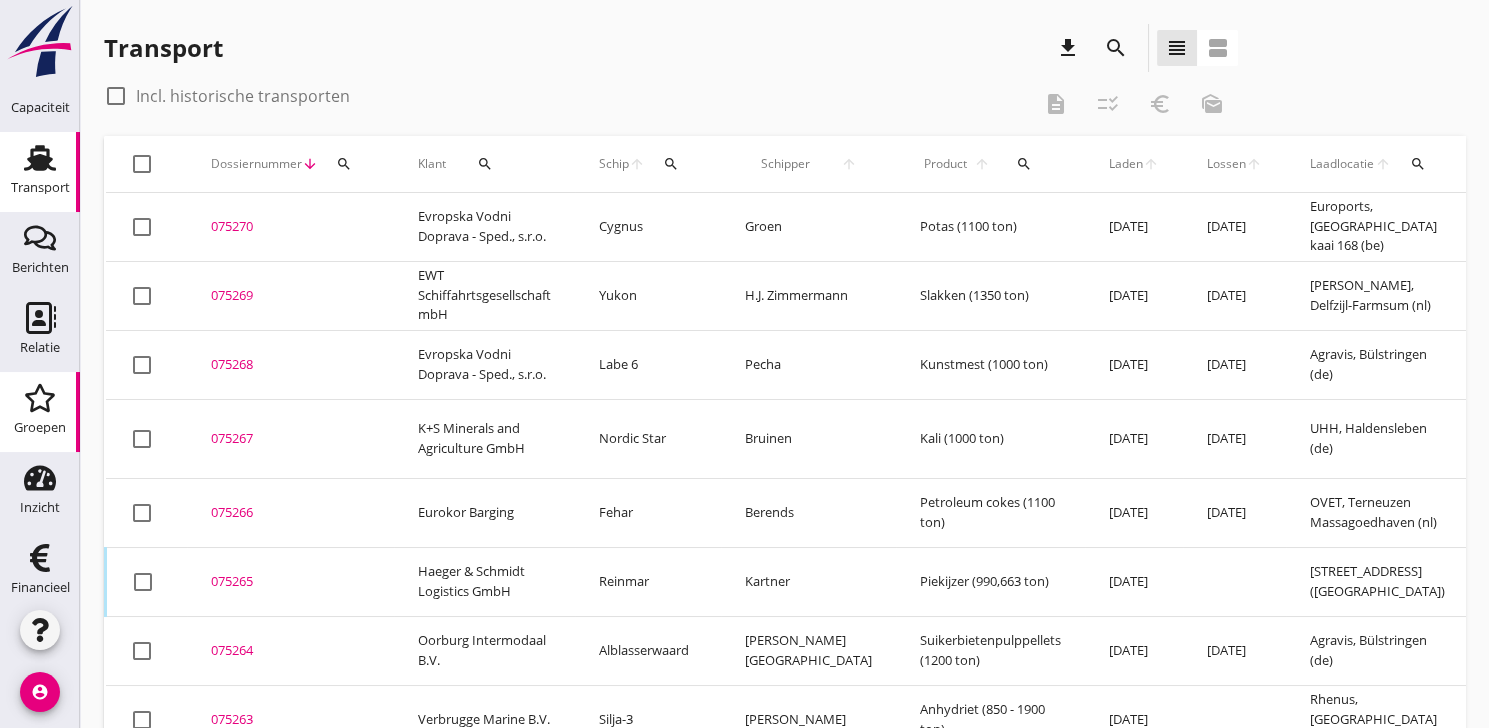 scroll, scrollTop: 217, scrollLeft: 0, axis: vertical 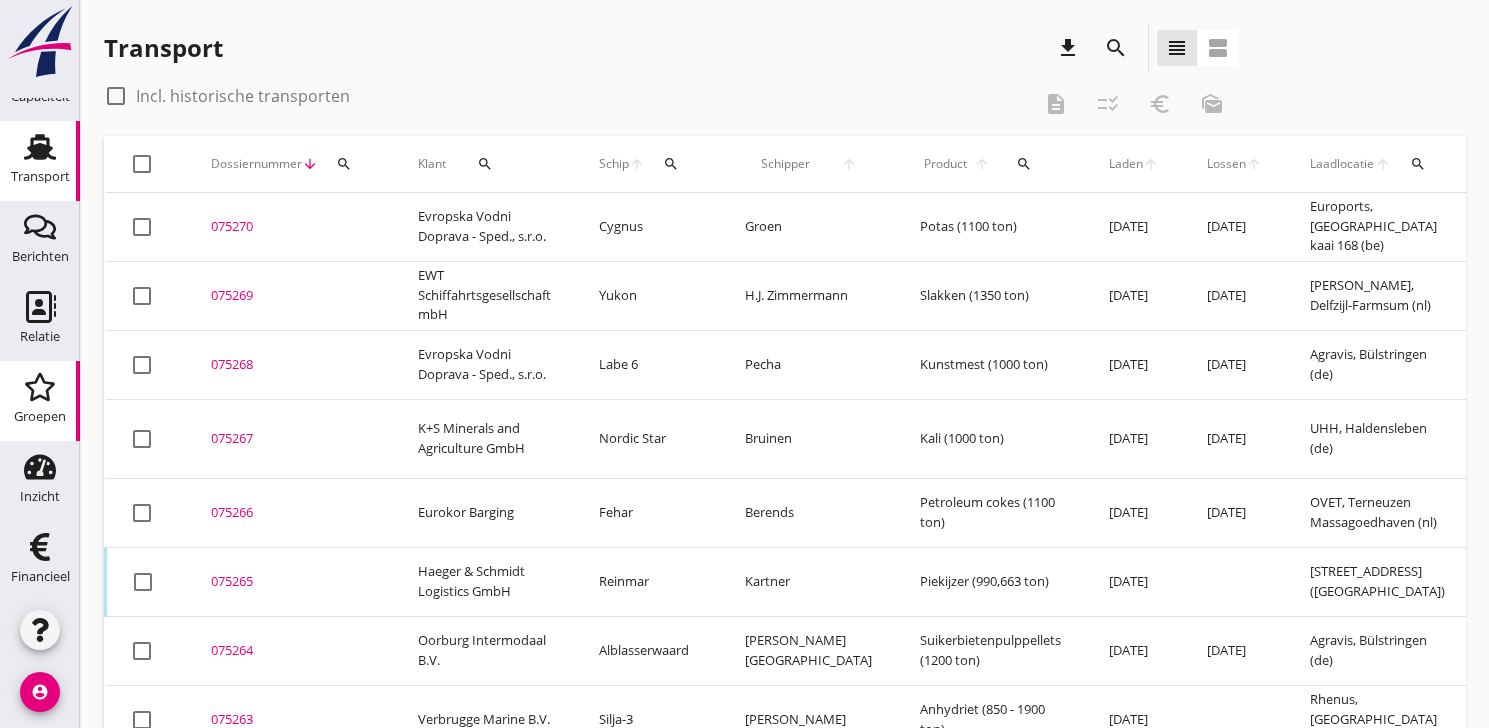 click on "Groepen" 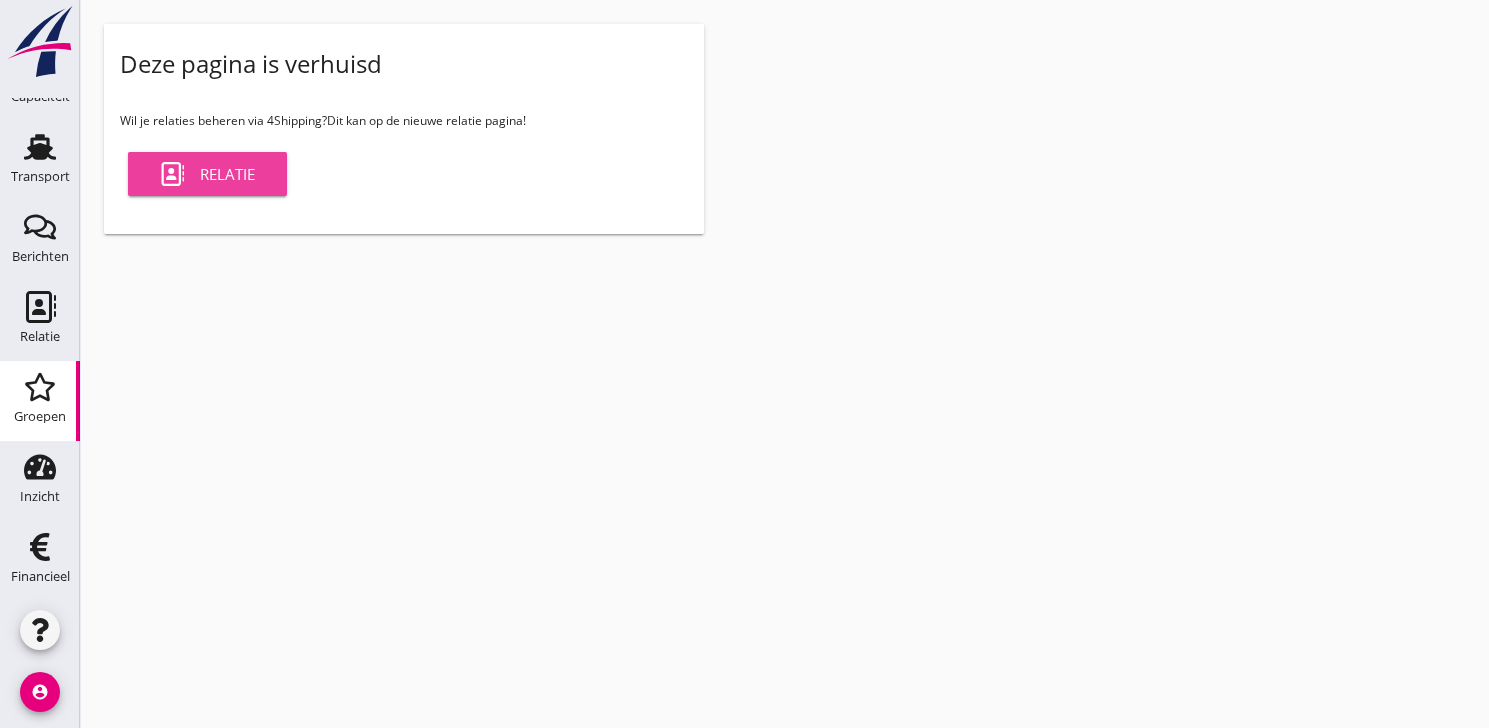click on "Relatie" at bounding box center [207, 174] 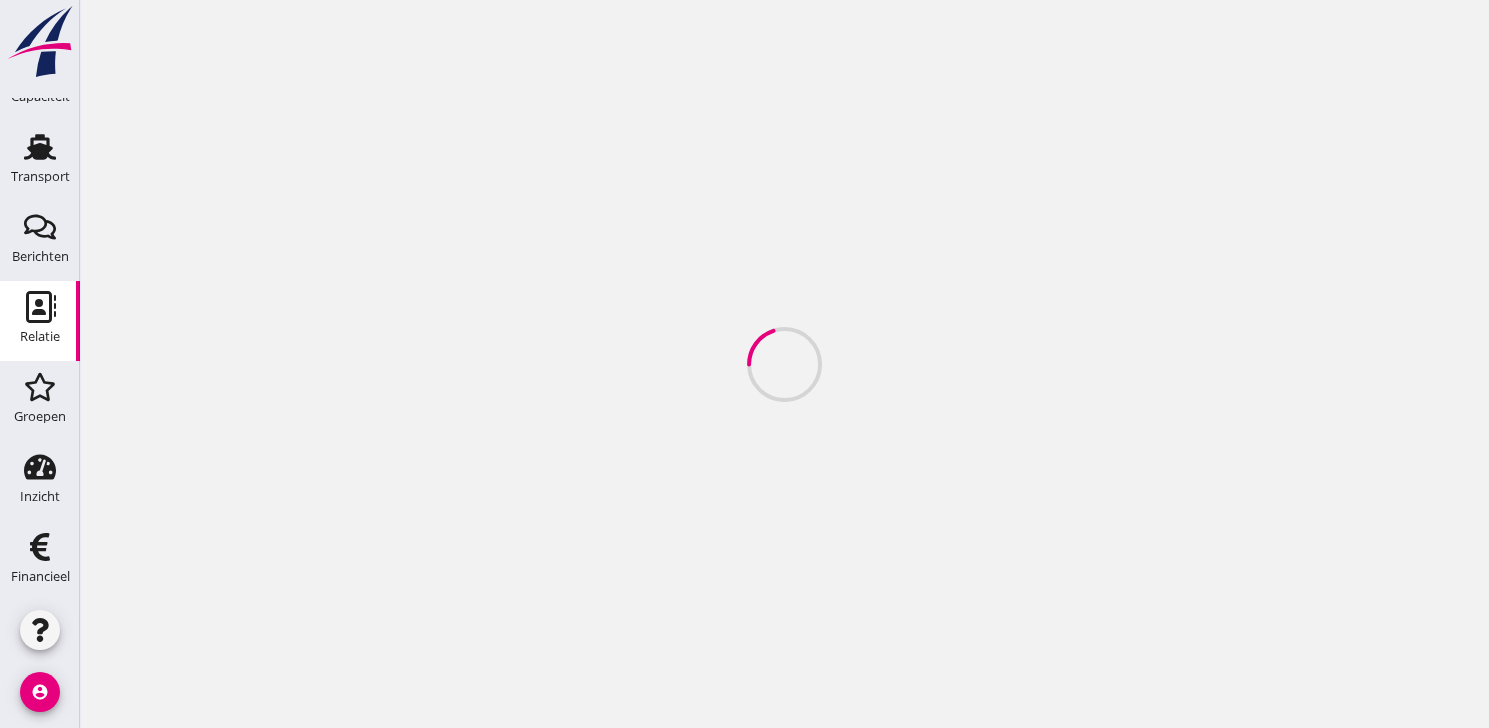 scroll, scrollTop: 0, scrollLeft: 0, axis: both 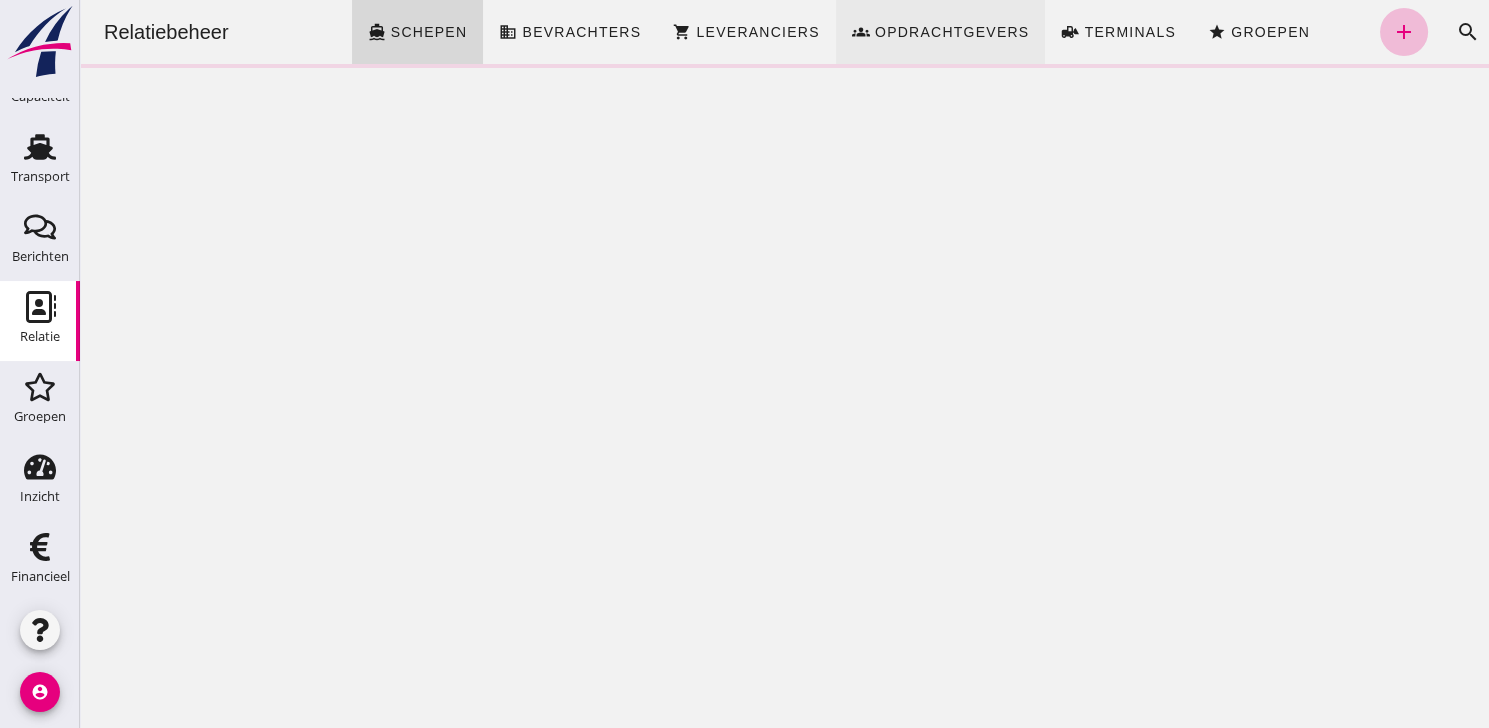 click on "Opdrachtgevers" 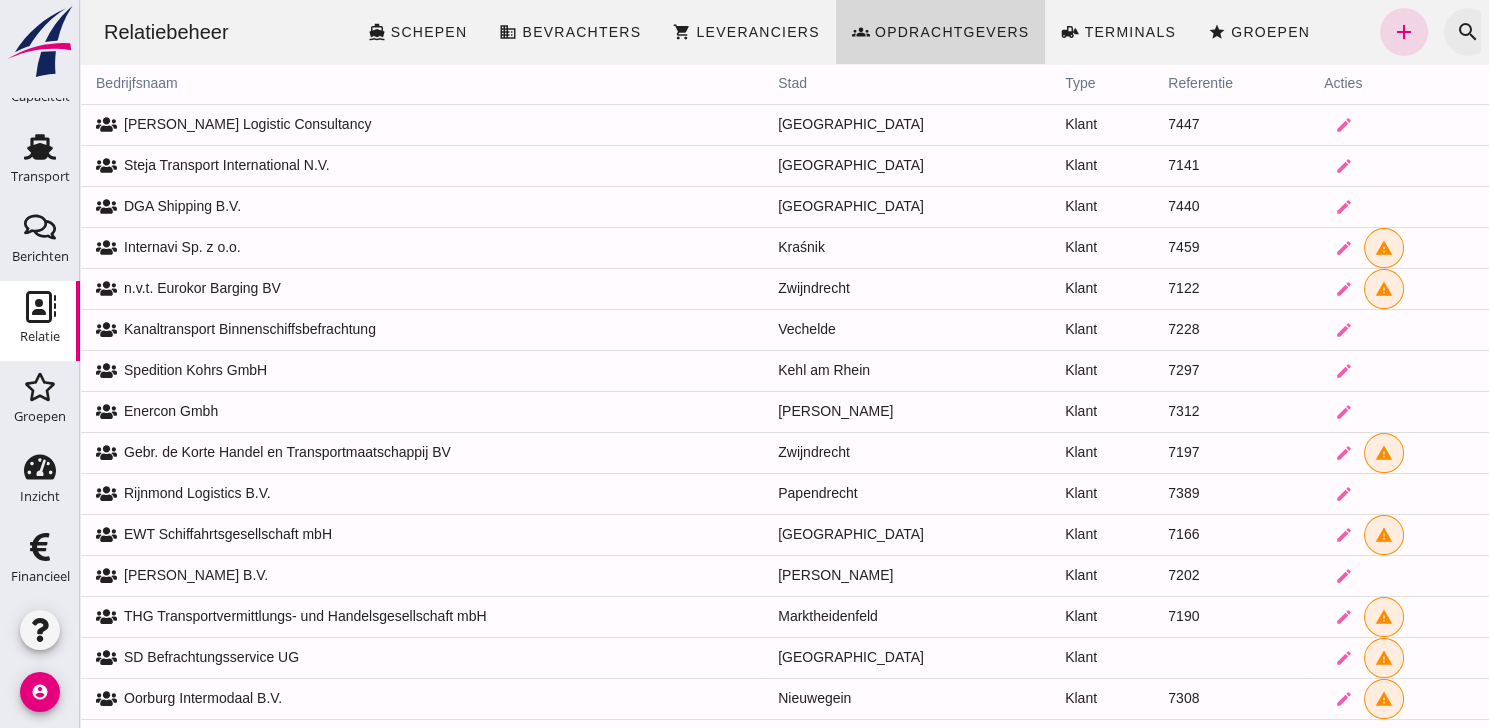 click on "search" at bounding box center (1468, 32) 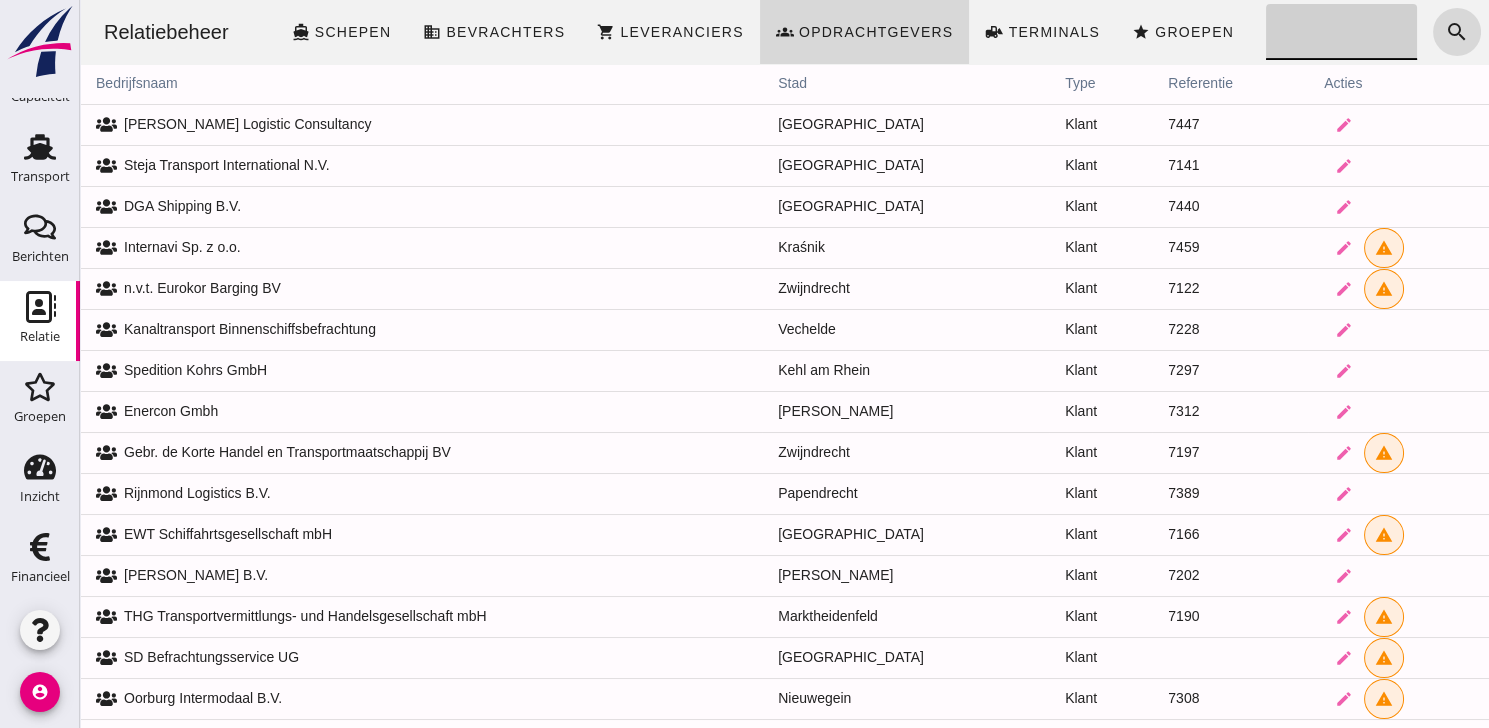 click on "Zoeken..." 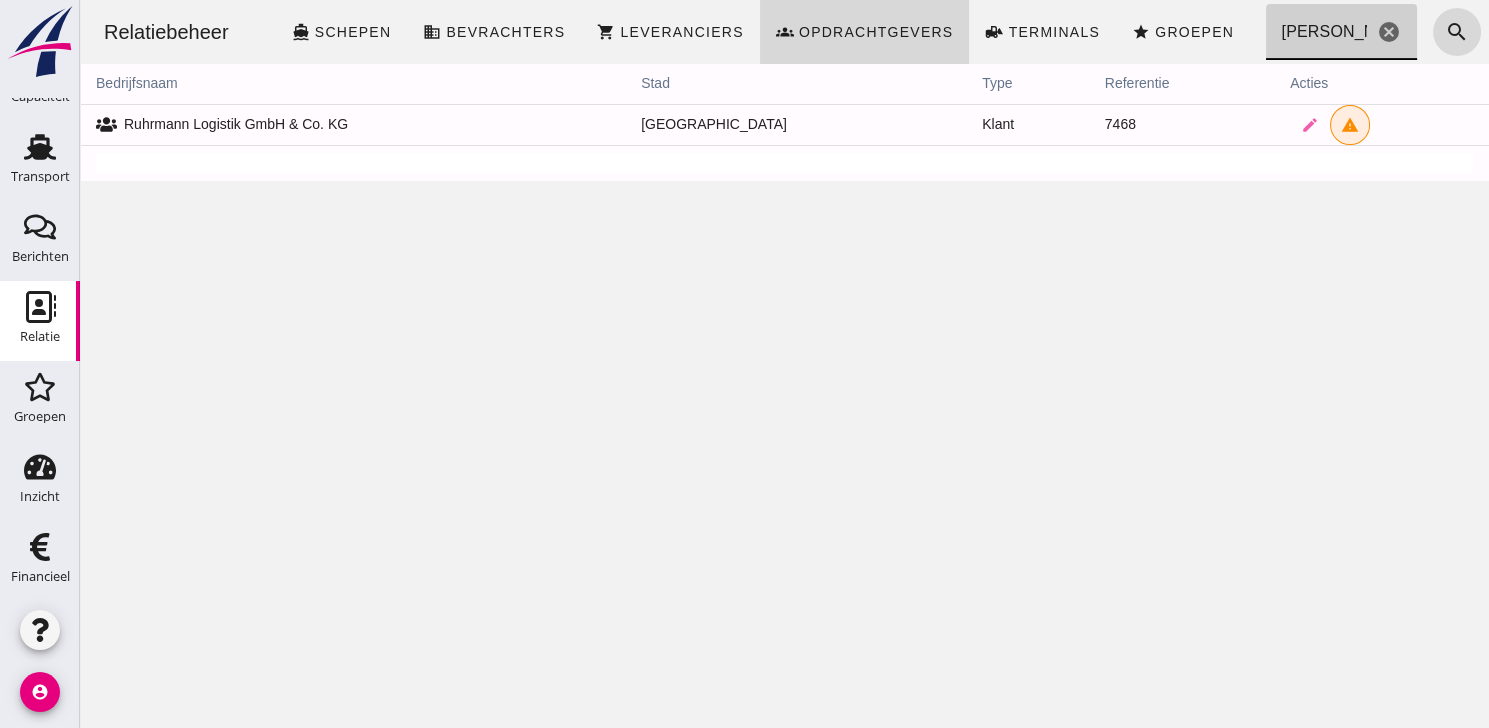 type on "ruhrmann" 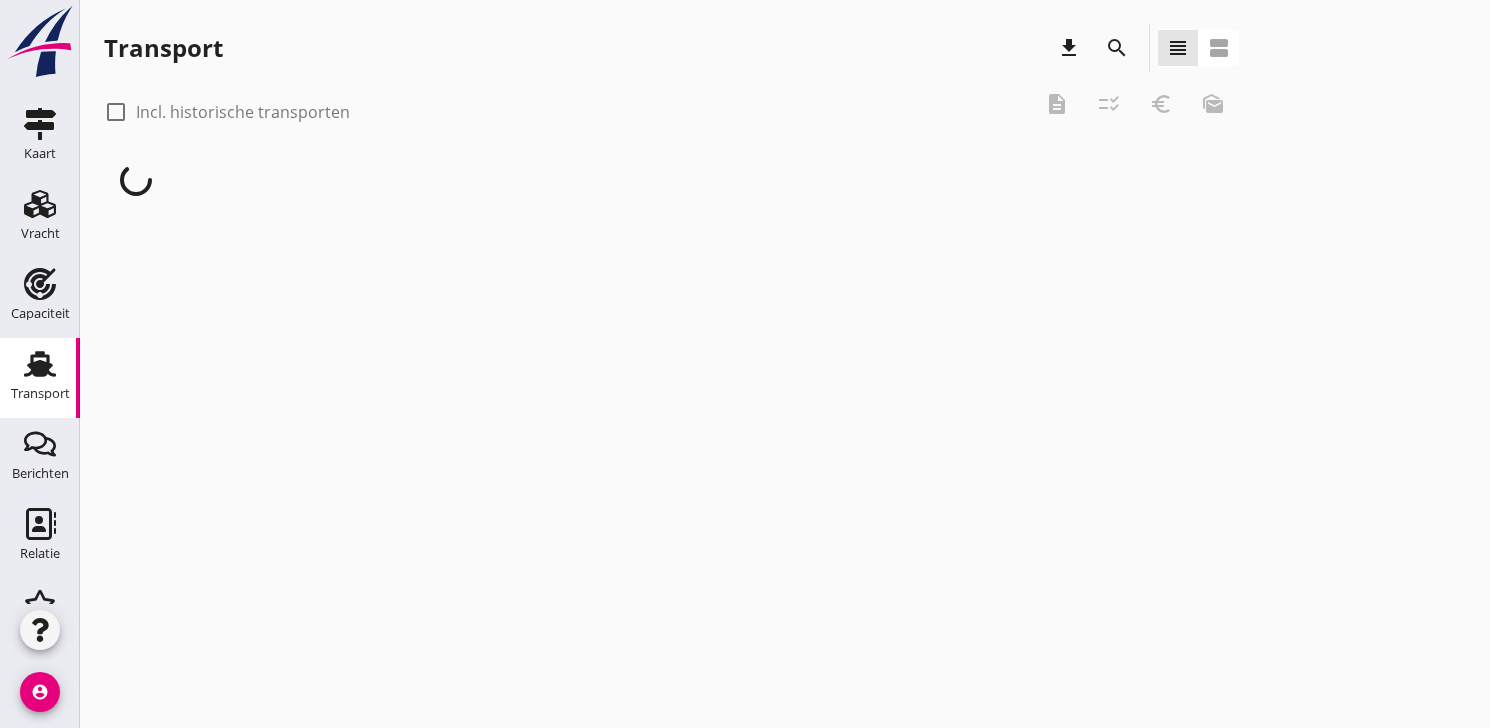 scroll, scrollTop: 0, scrollLeft: 0, axis: both 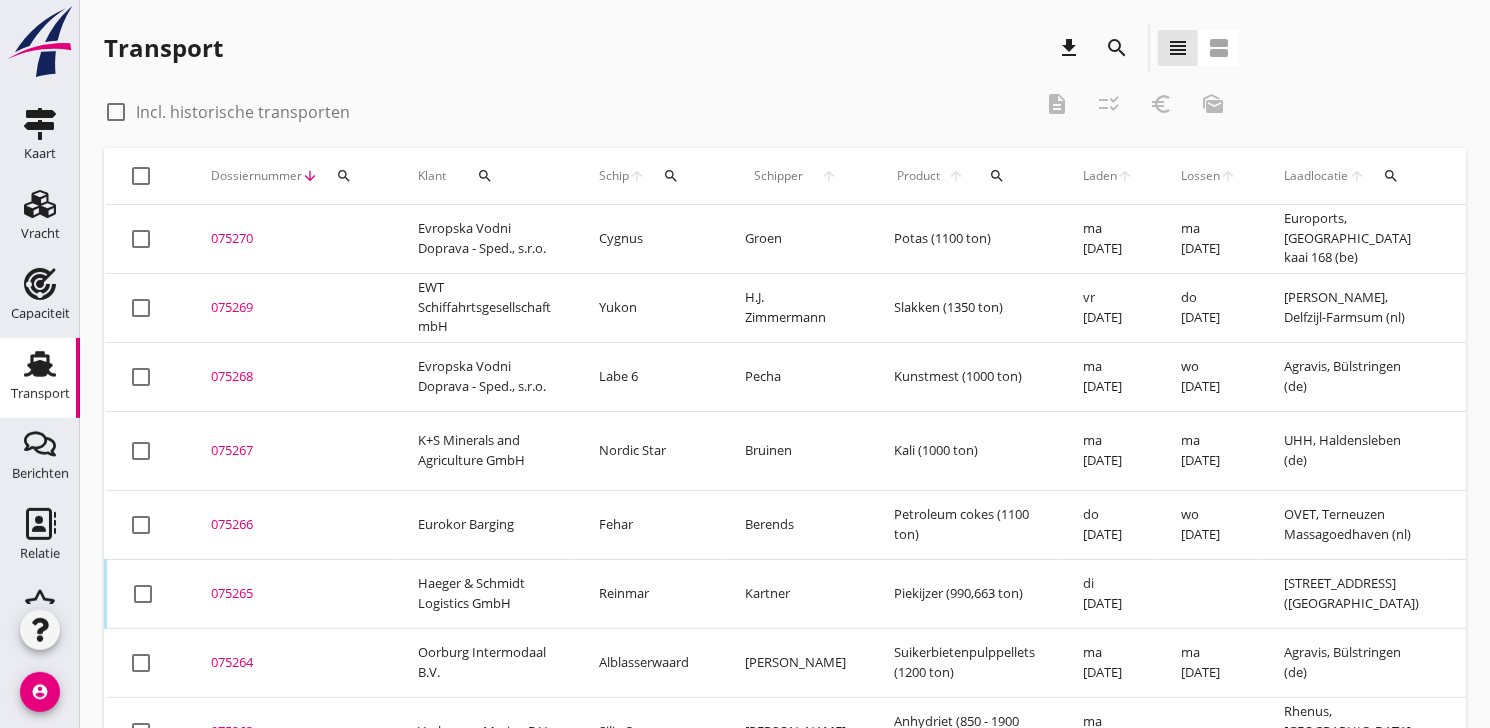 click on "075266" at bounding box center (290, 525) 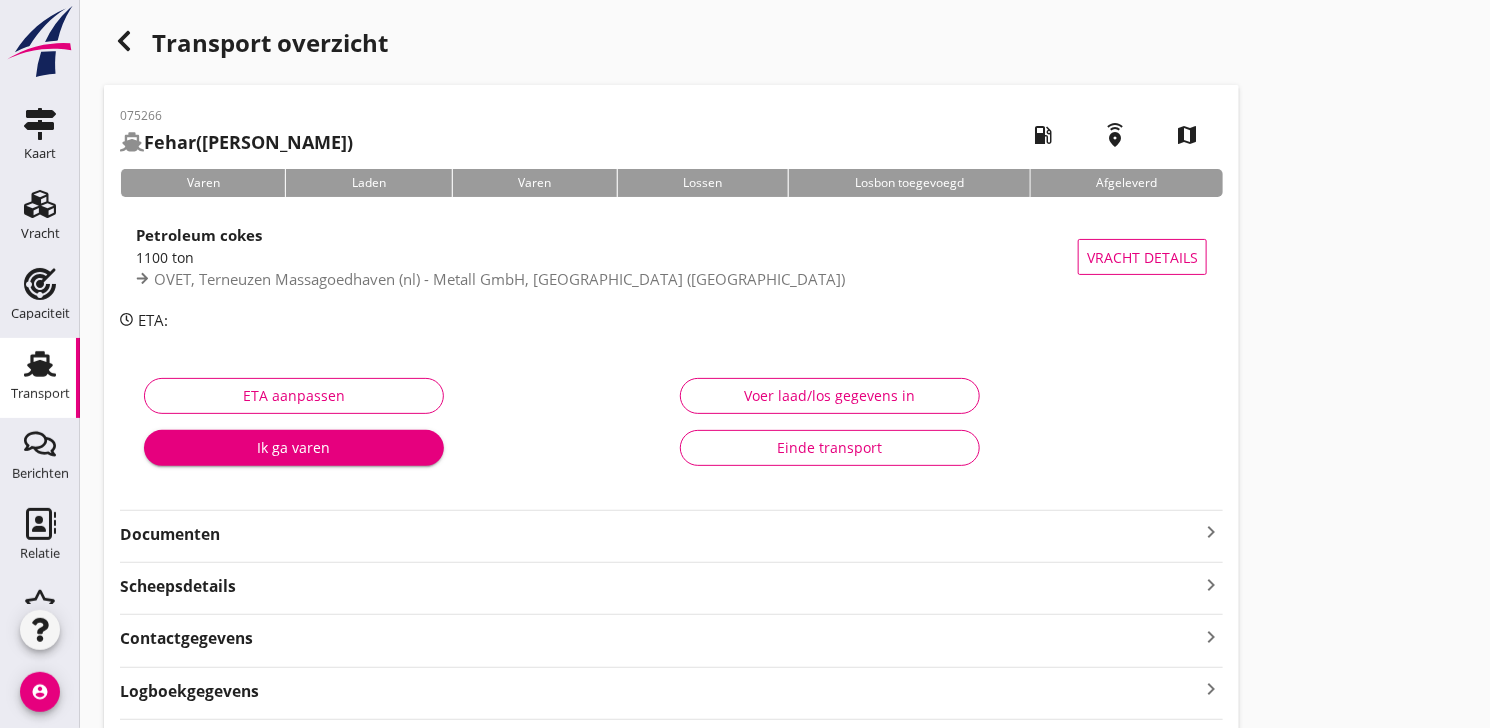scroll, scrollTop: 0, scrollLeft: 0, axis: both 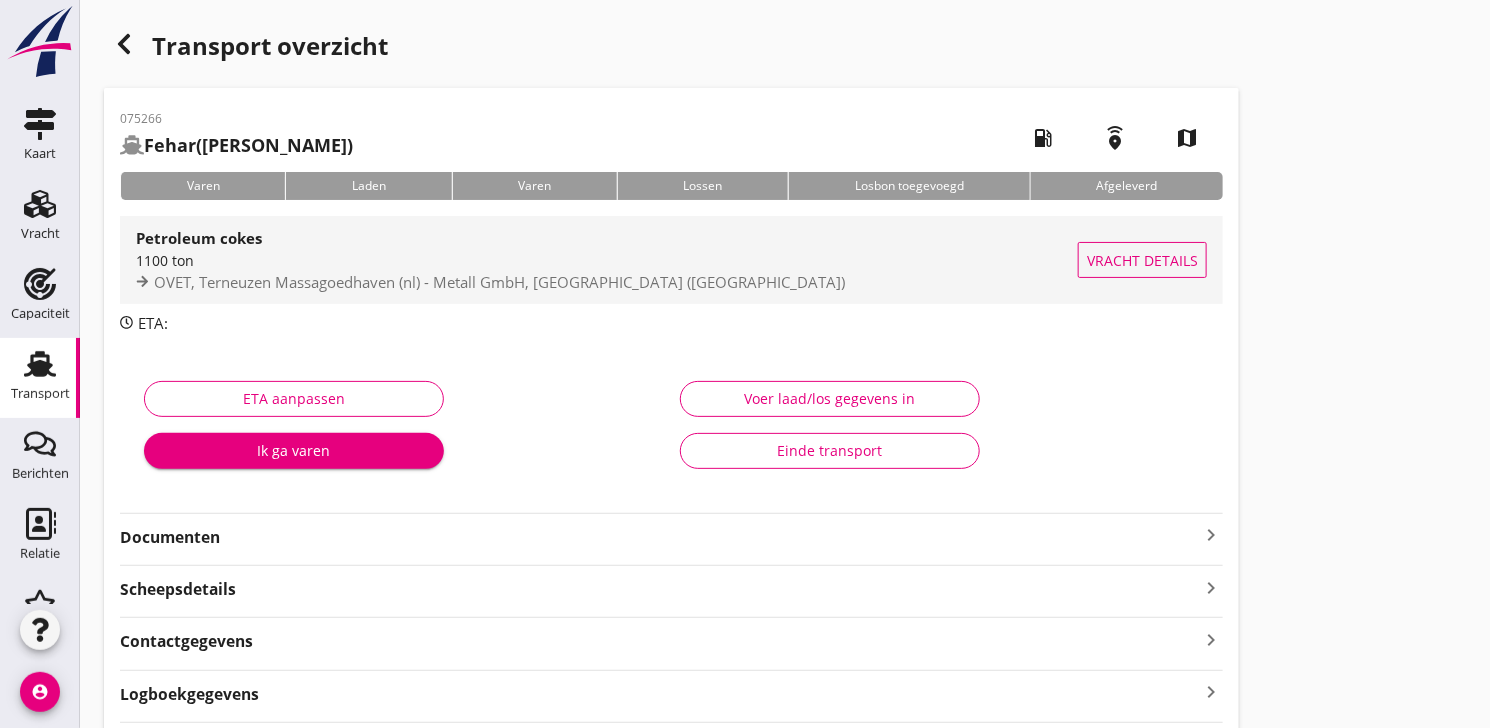 click on "OVET, Terneuzen Massagoedhaven (nl) - Metall GmbH, [GEOGRAPHIC_DATA] ([GEOGRAPHIC_DATA])" at bounding box center [499, 282] 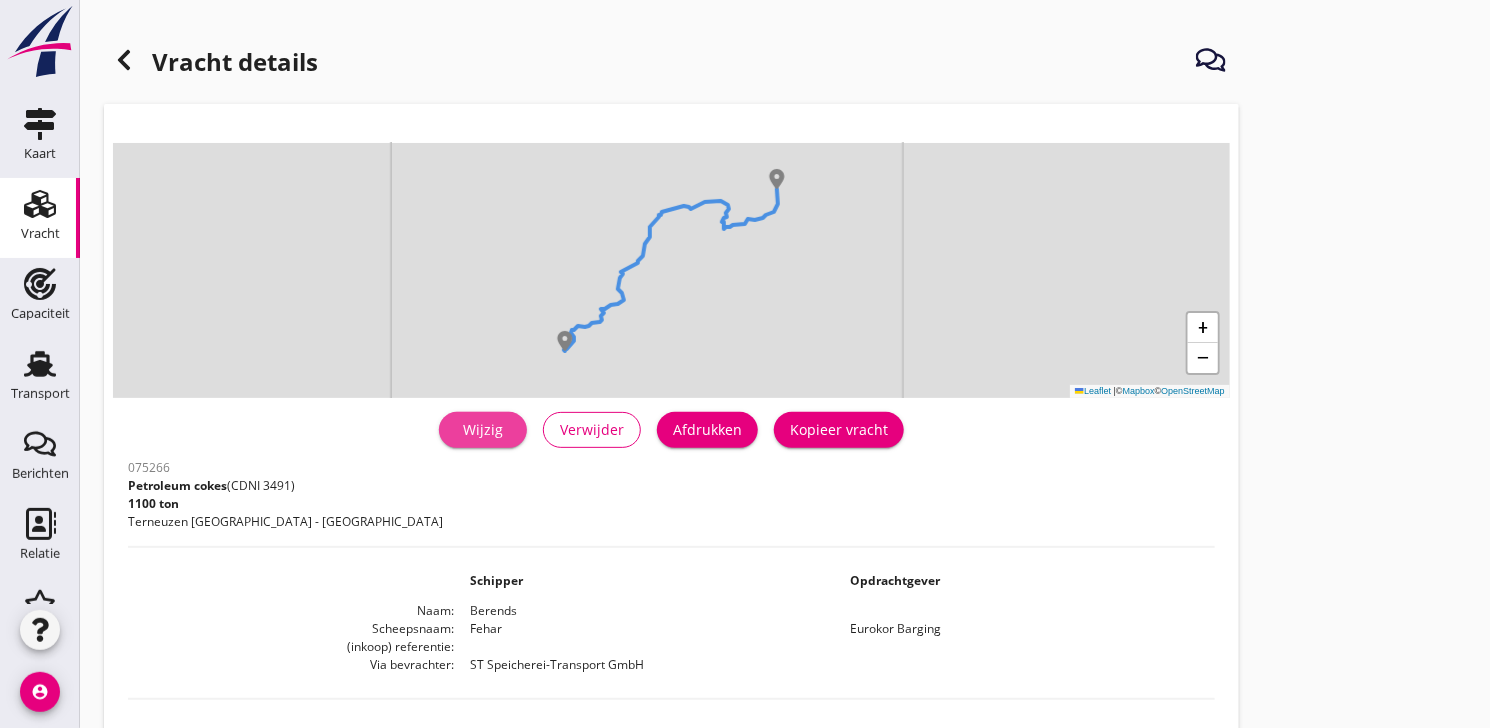 click on "Wijzig" at bounding box center (483, 429) 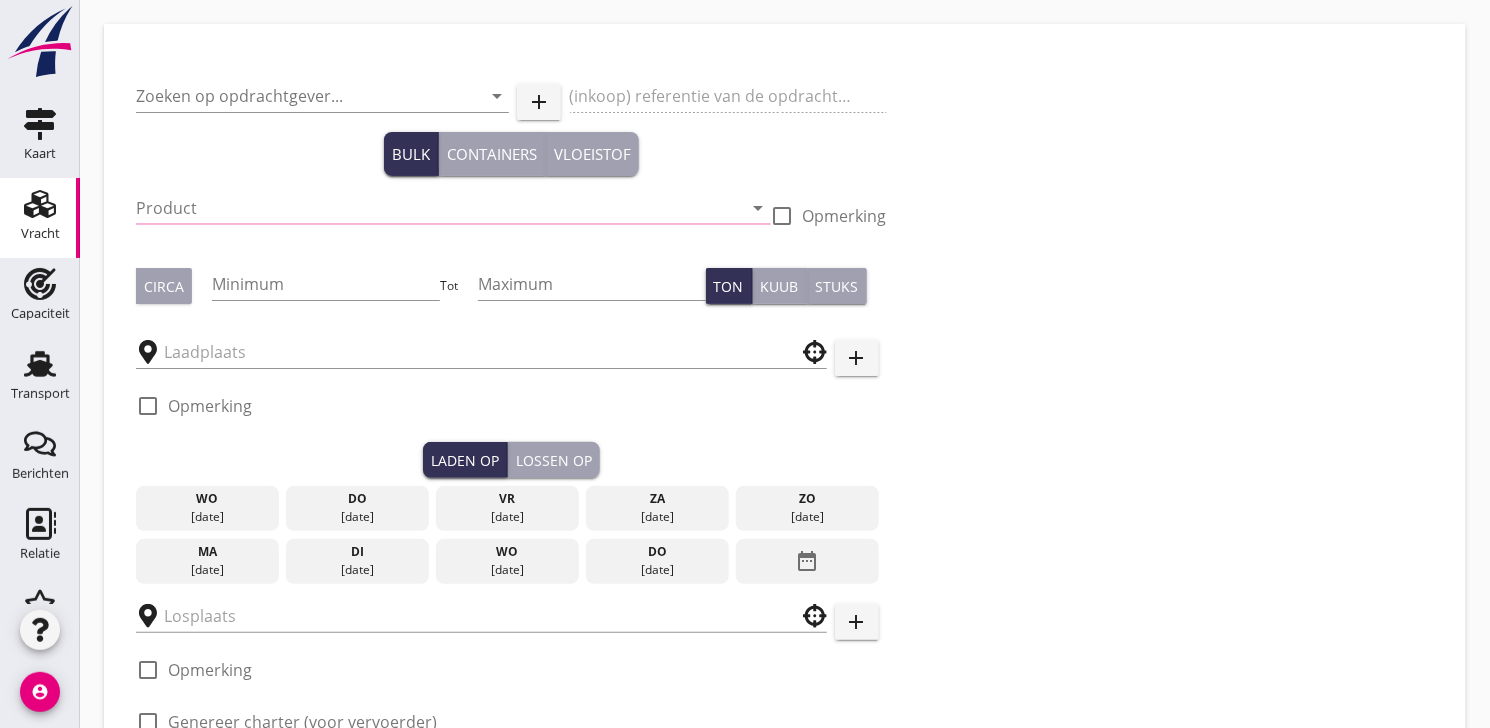 type on "Eurokor Barging" 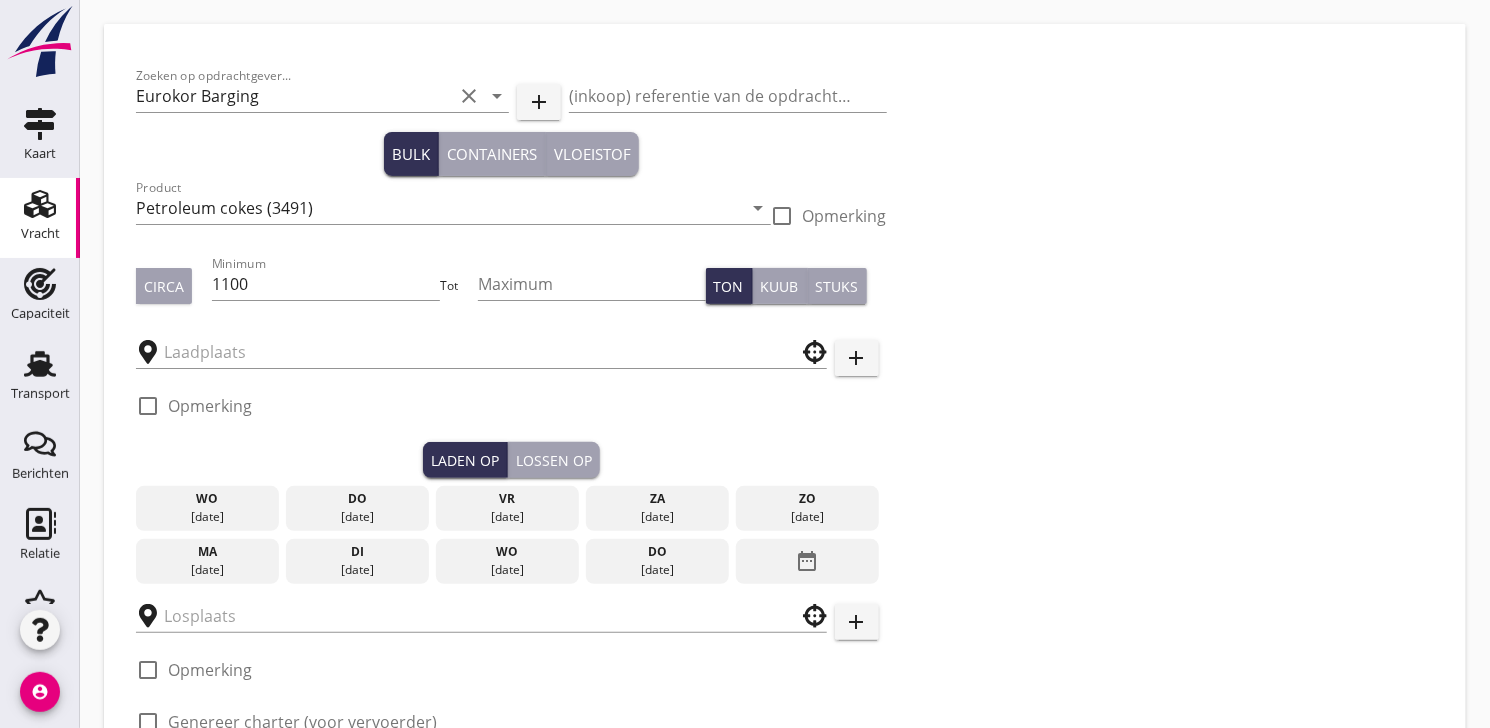 type on "OVET" 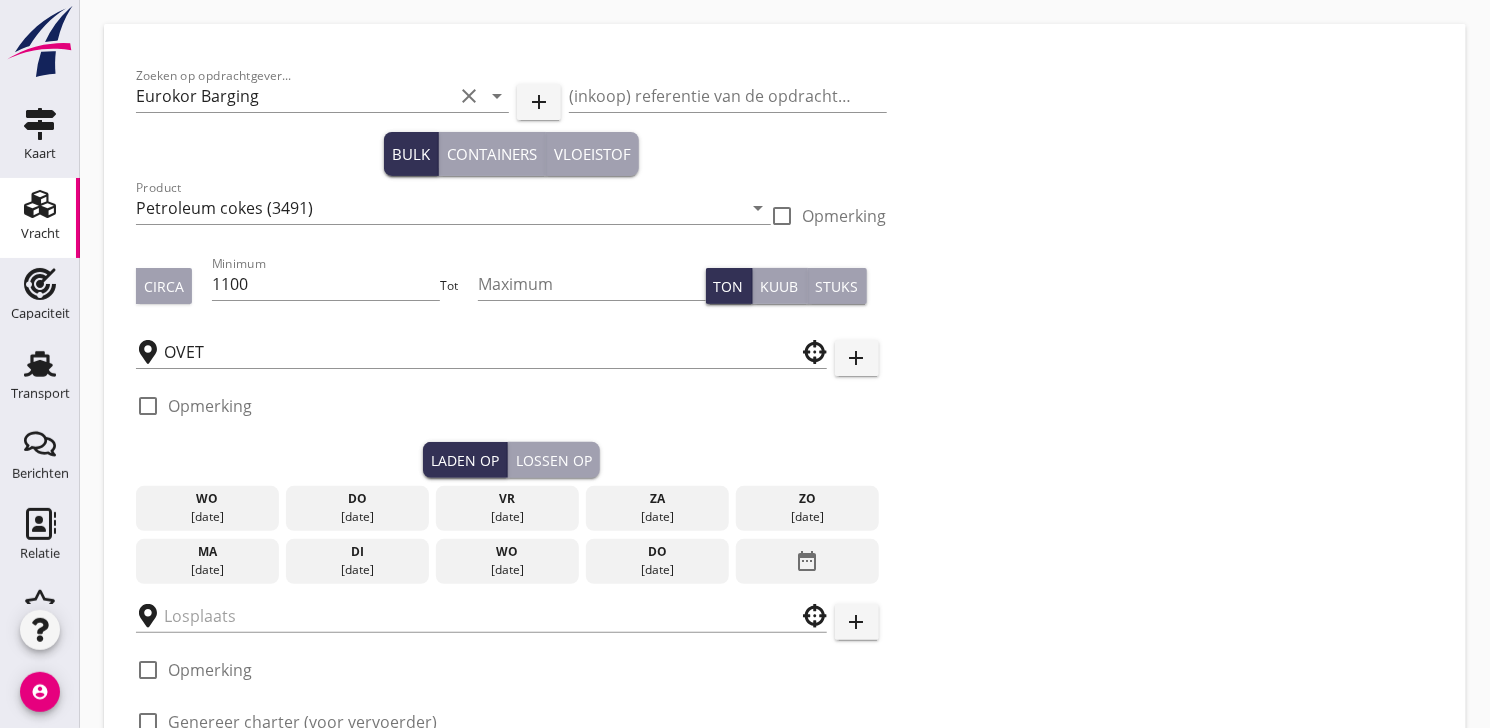 type on "Metall GmbH" 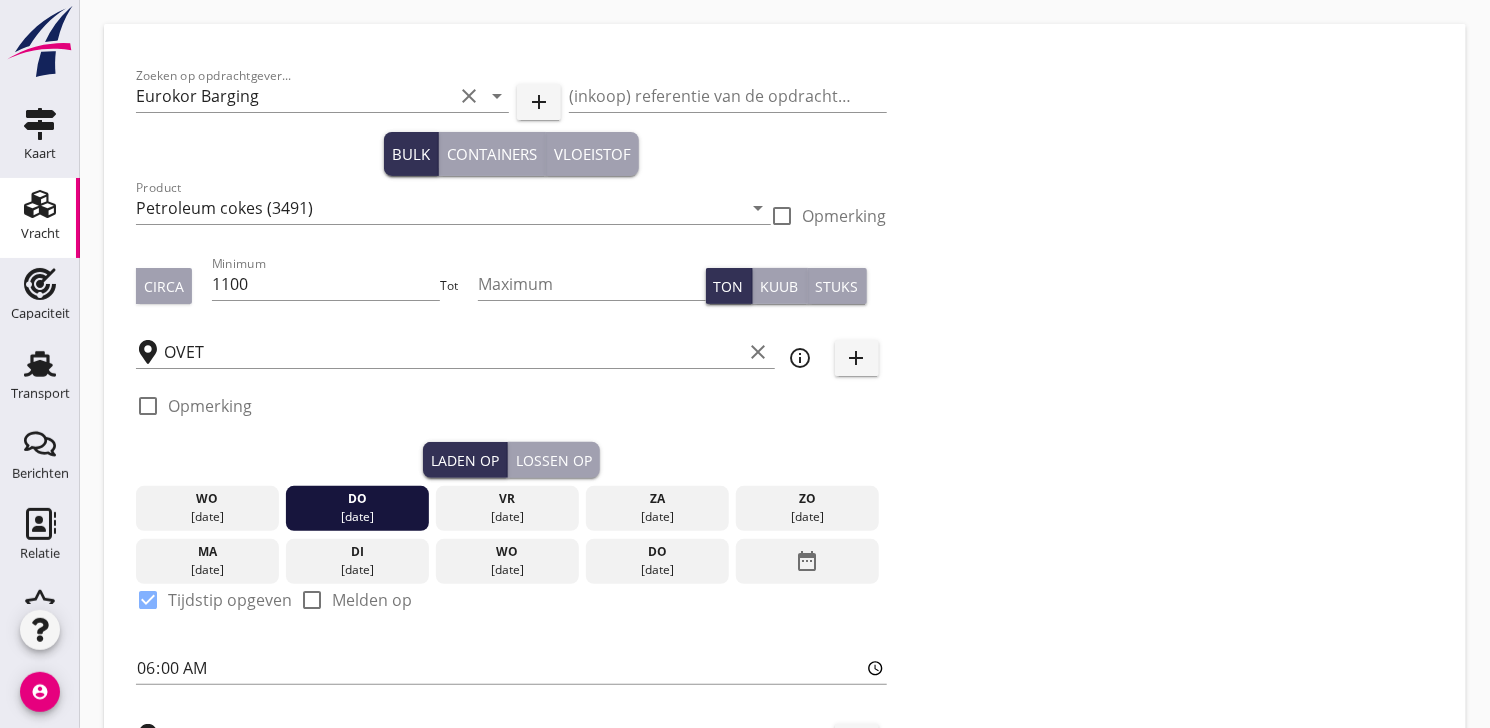 type on "17000" 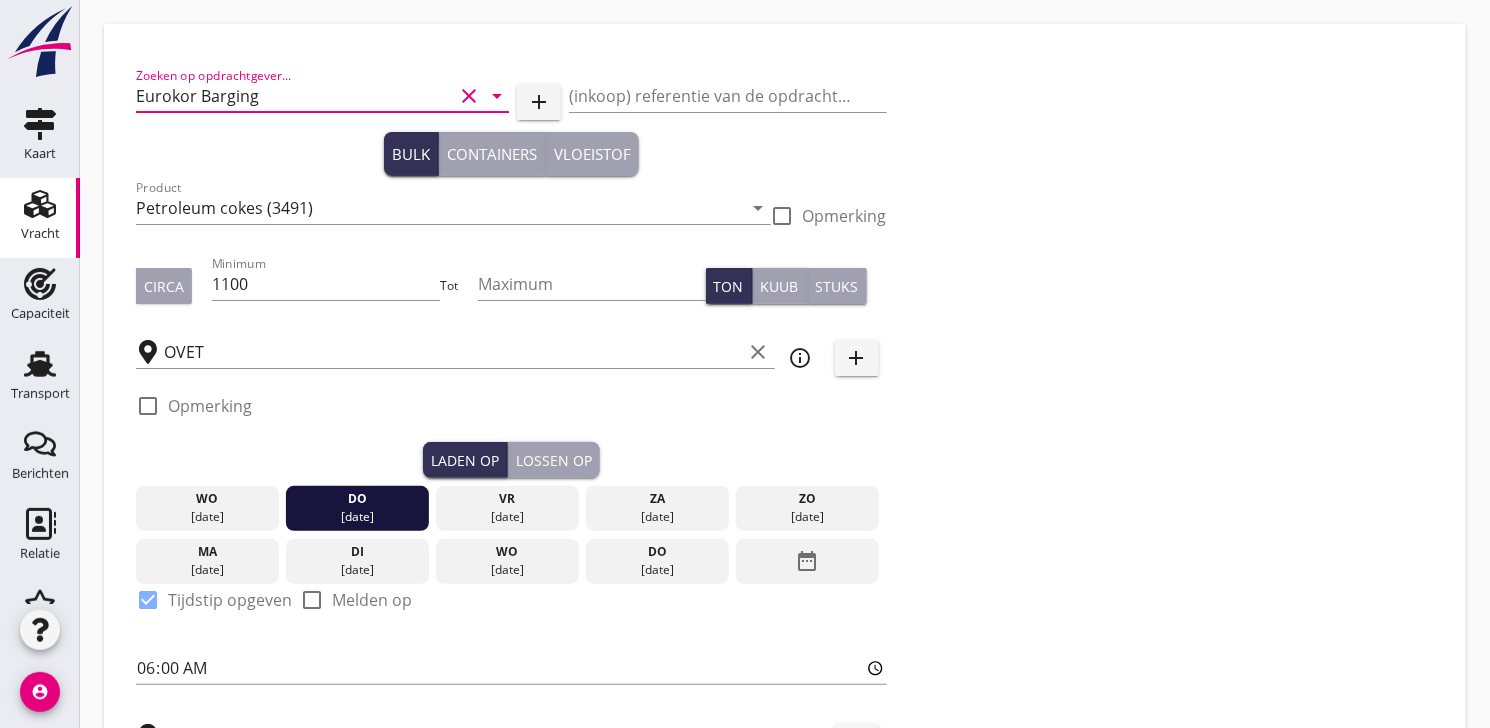 click on "Eurokor Barging" at bounding box center (294, 96) 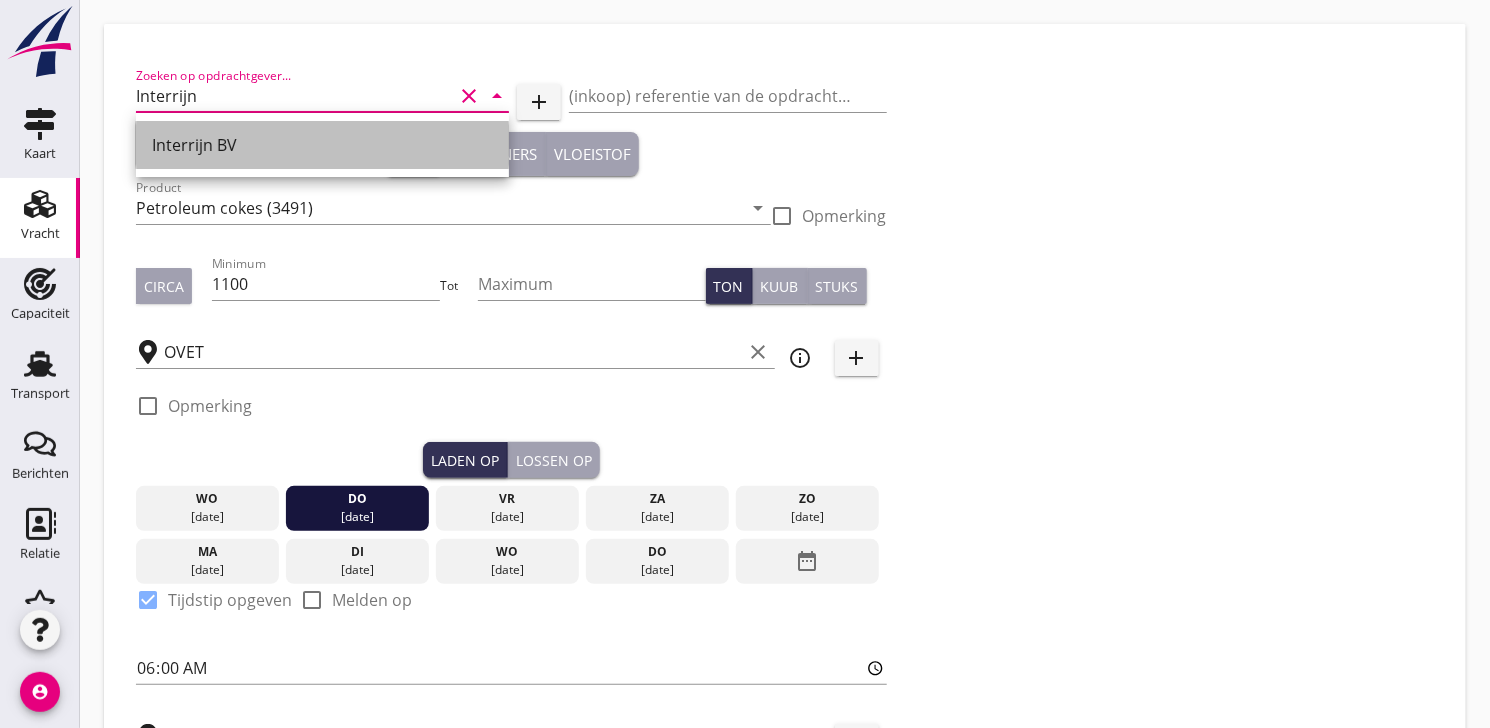 click on "Interrijn BV" at bounding box center (322, 145) 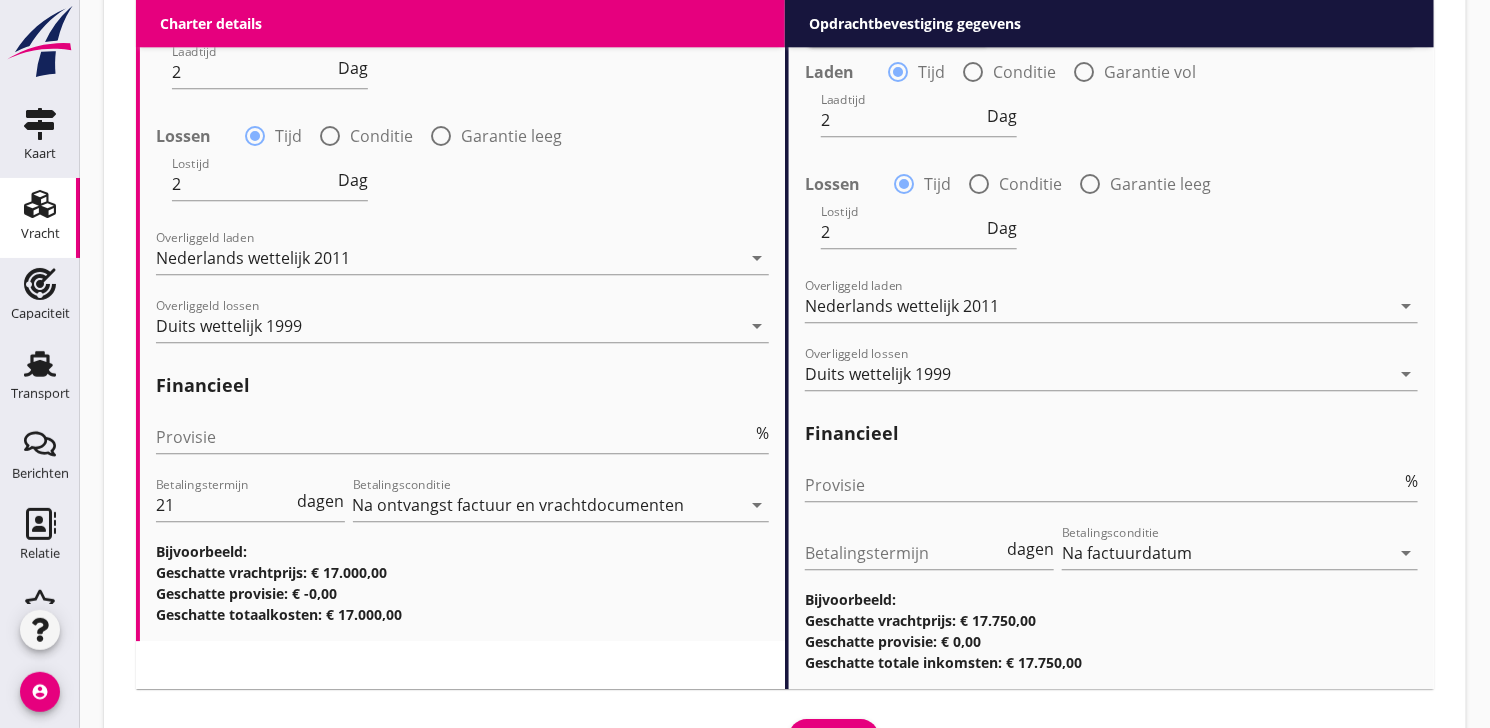 scroll, scrollTop: 2218, scrollLeft: 0, axis: vertical 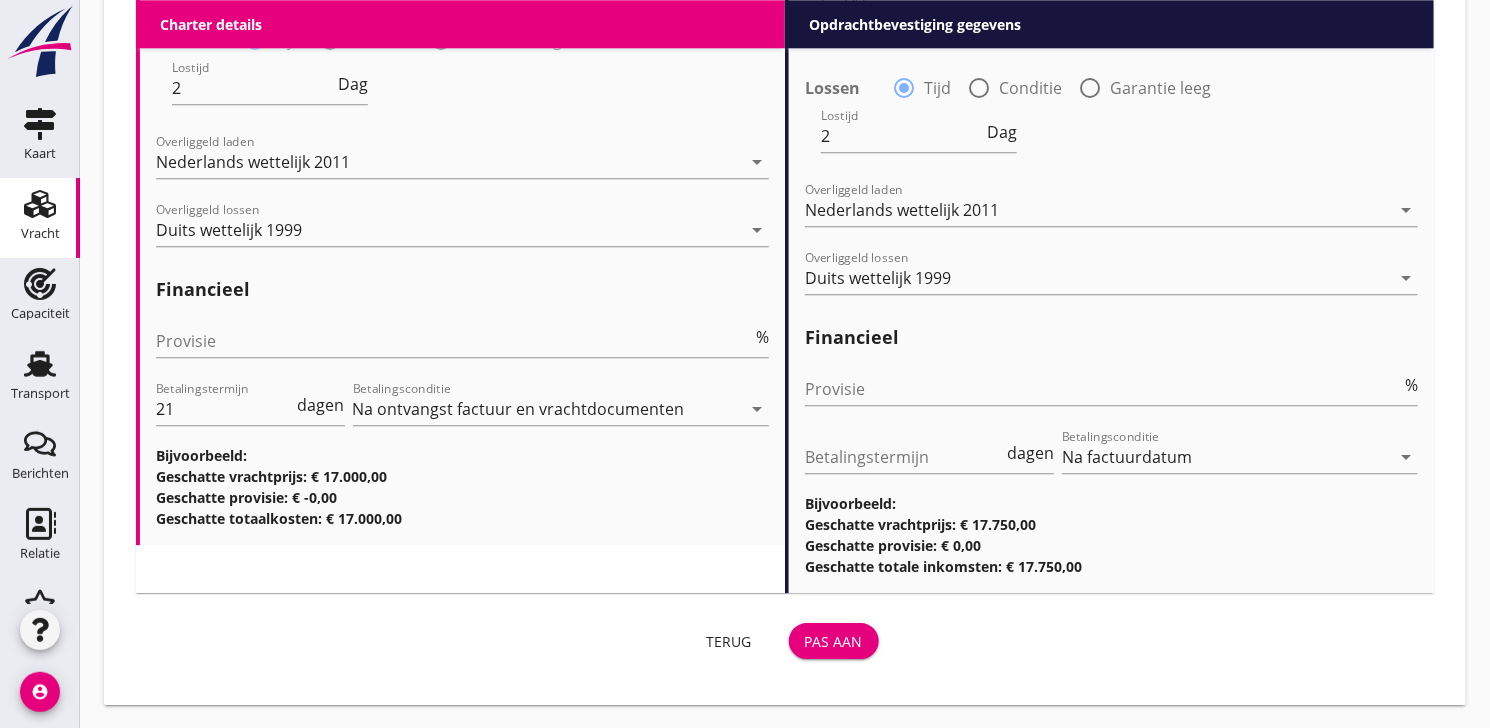 type on "Interrijn BV" 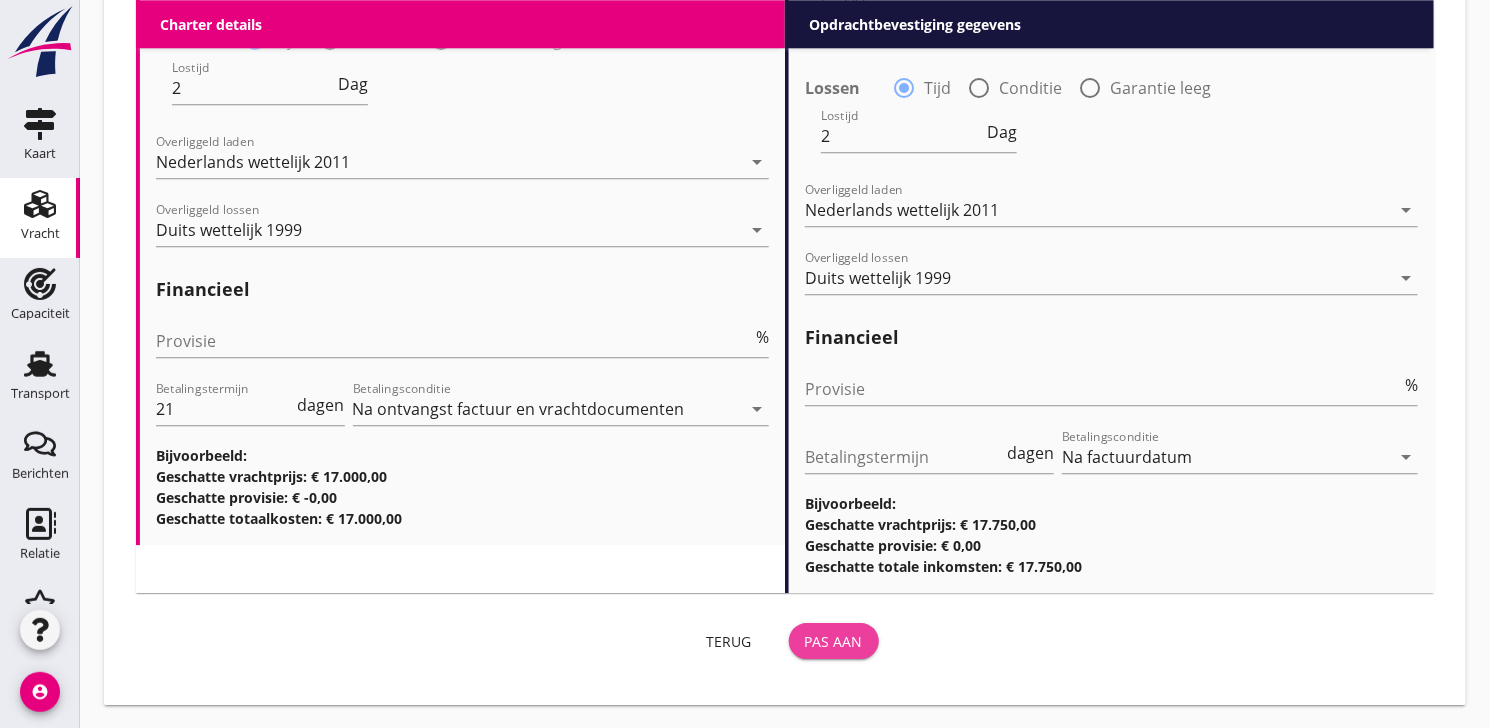 click on "Pas aan" at bounding box center [834, 641] 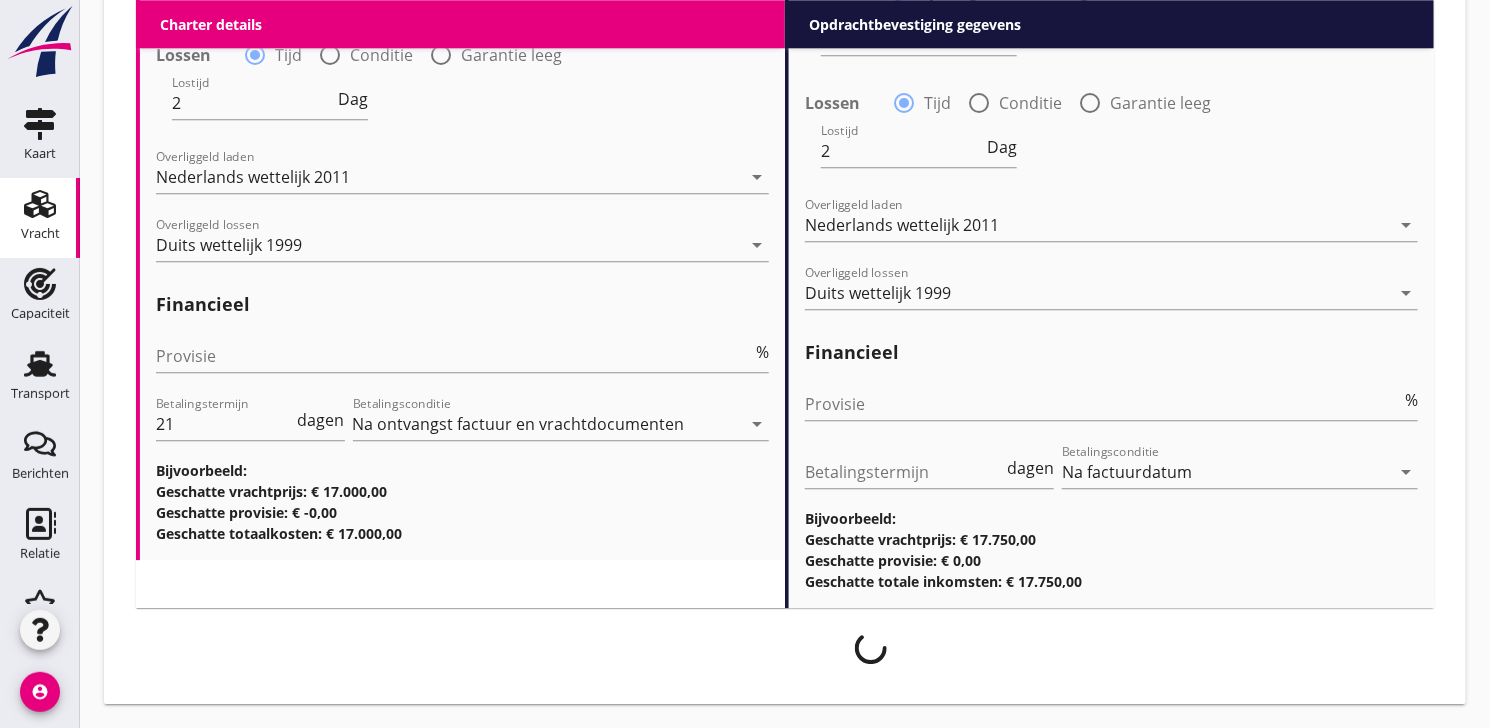 scroll, scrollTop: 2202, scrollLeft: 0, axis: vertical 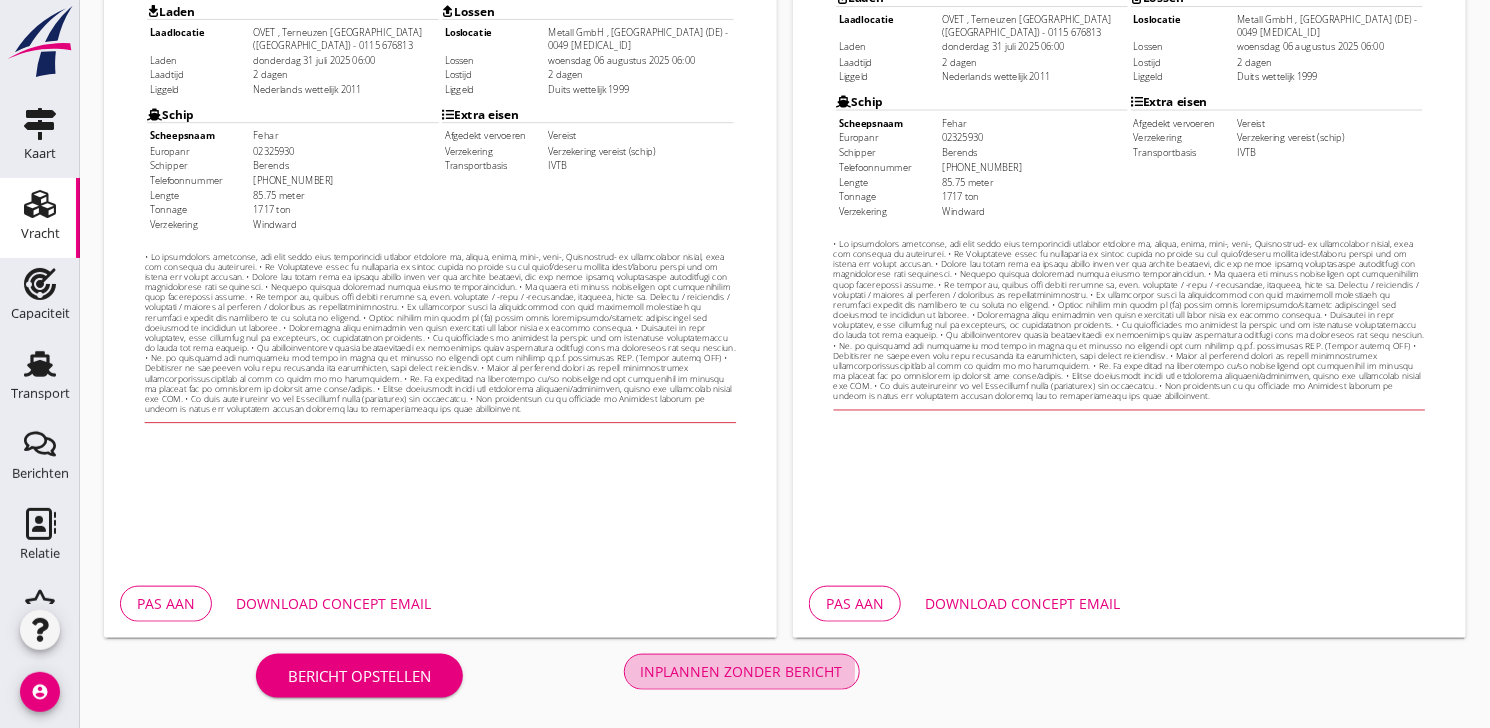 click on "Inplannen zonder bericht" at bounding box center (742, 671) 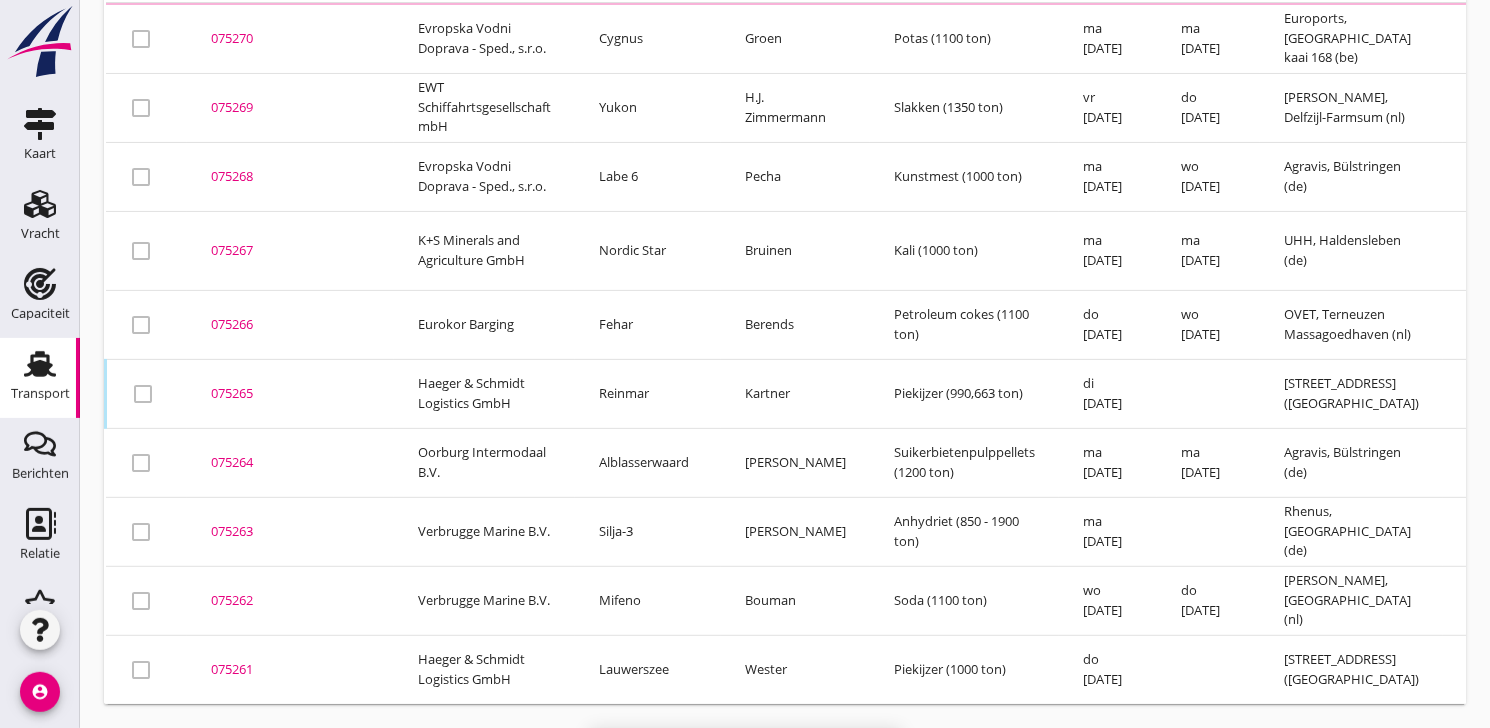 scroll, scrollTop: 0, scrollLeft: 0, axis: both 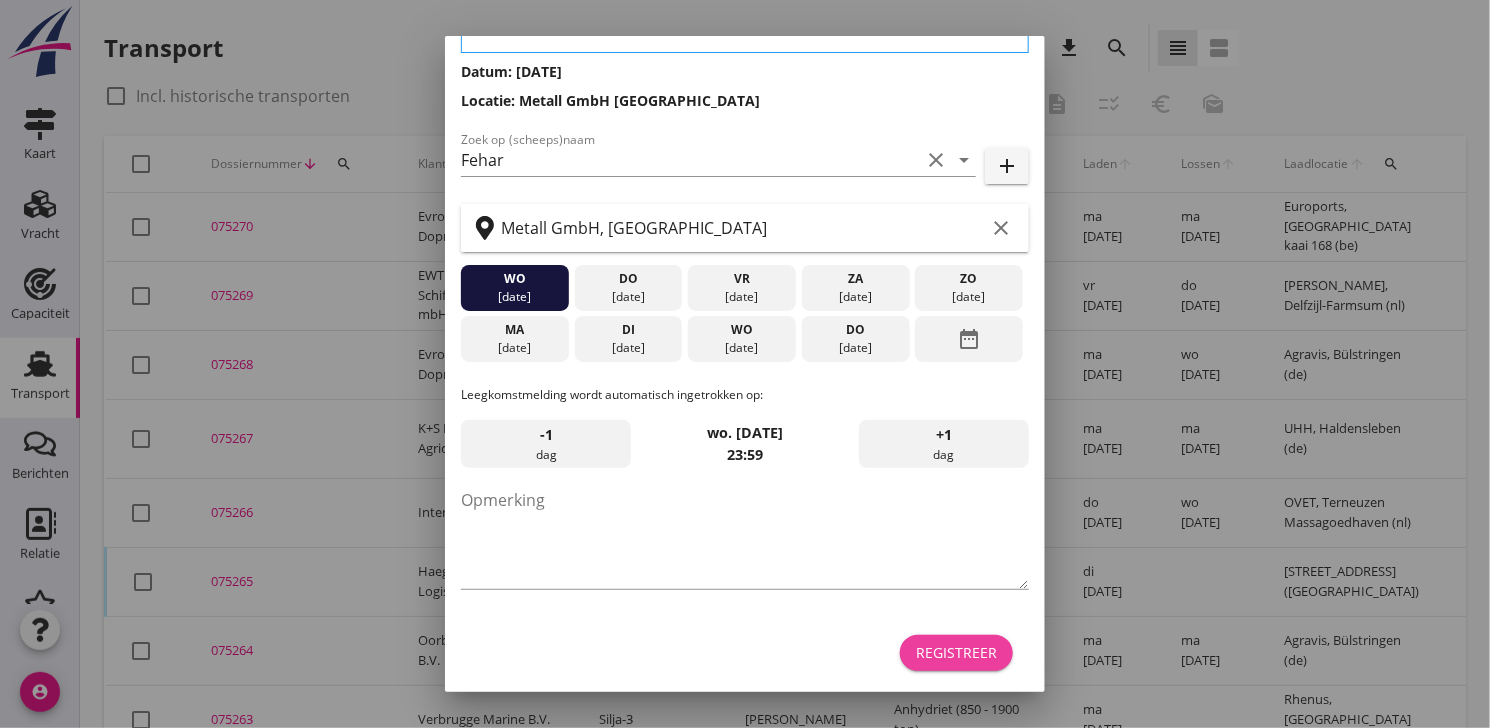 click on "Registreer" at bounding box center (956, 652) 